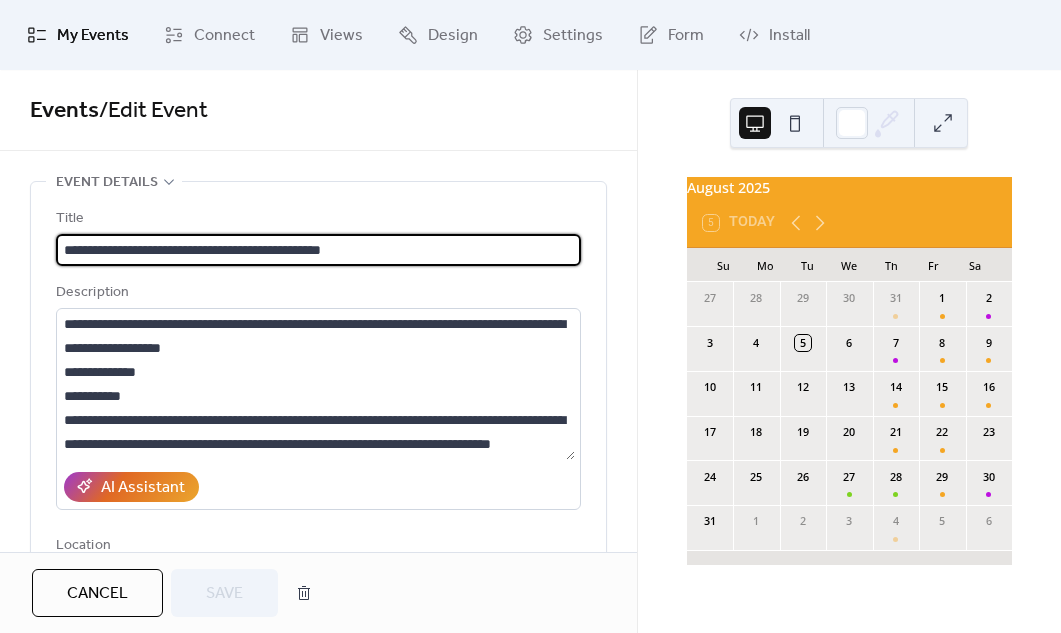 scroll, scrollTop: 0, scrollLeft: 0, axis: both 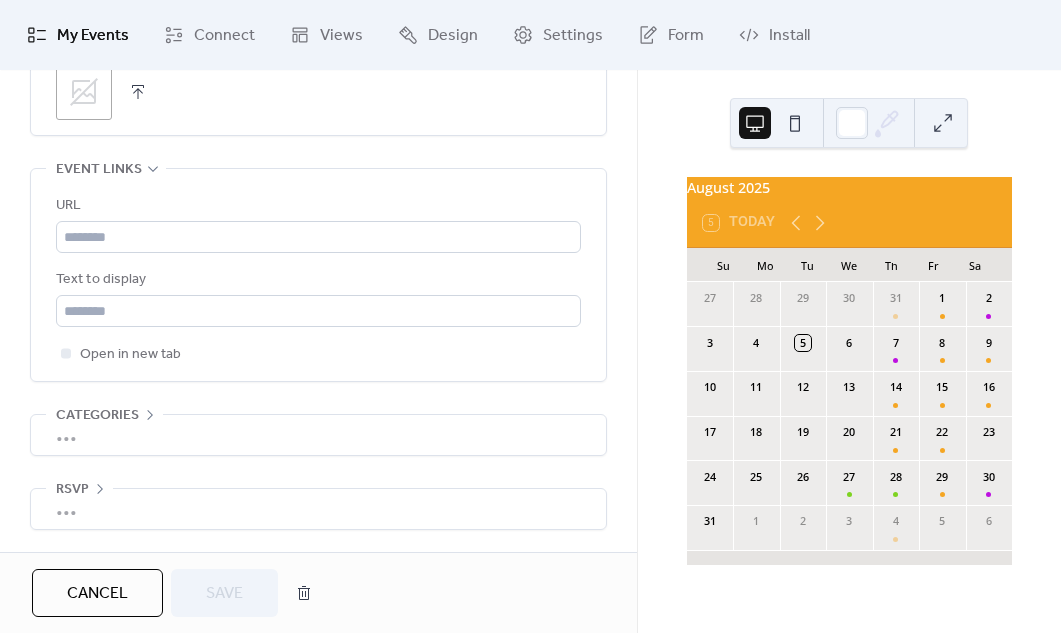 click on "Cancel" at bounding box center (97, 594) 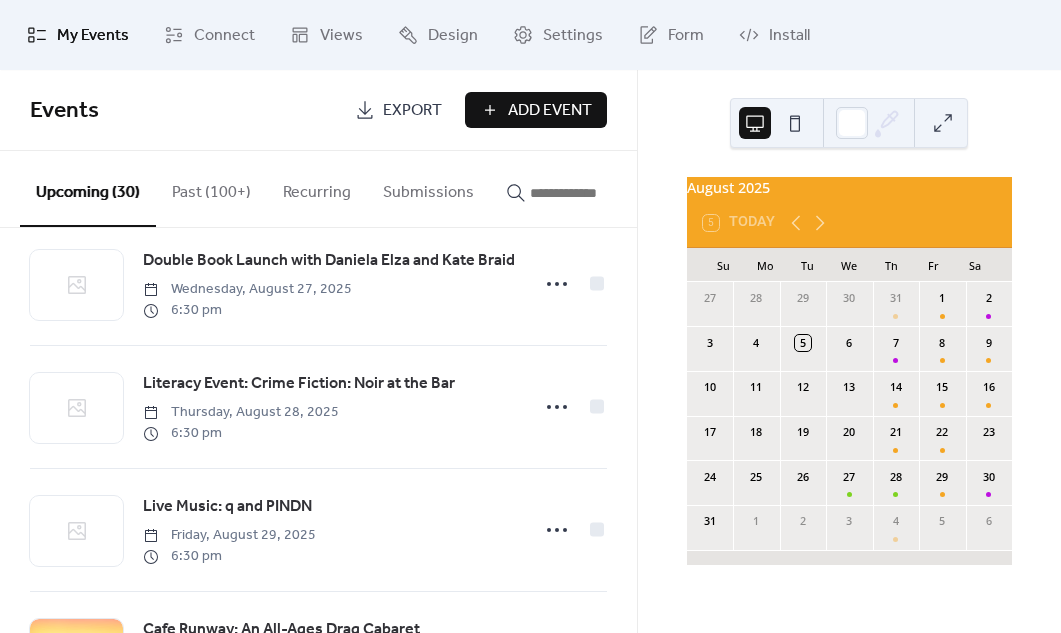 scroll, scrollTop: 1036, scrollLeft: 0, axis: vertical 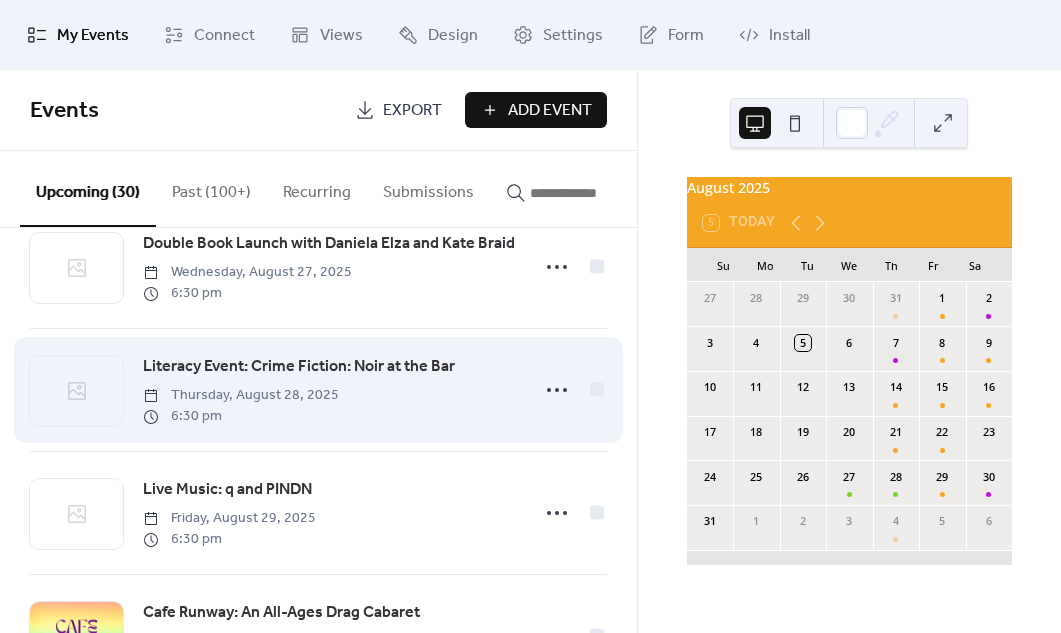 click on "Literacy Event: Crime Fiction: Noir at the Bar" at bounding box center (299, 367) 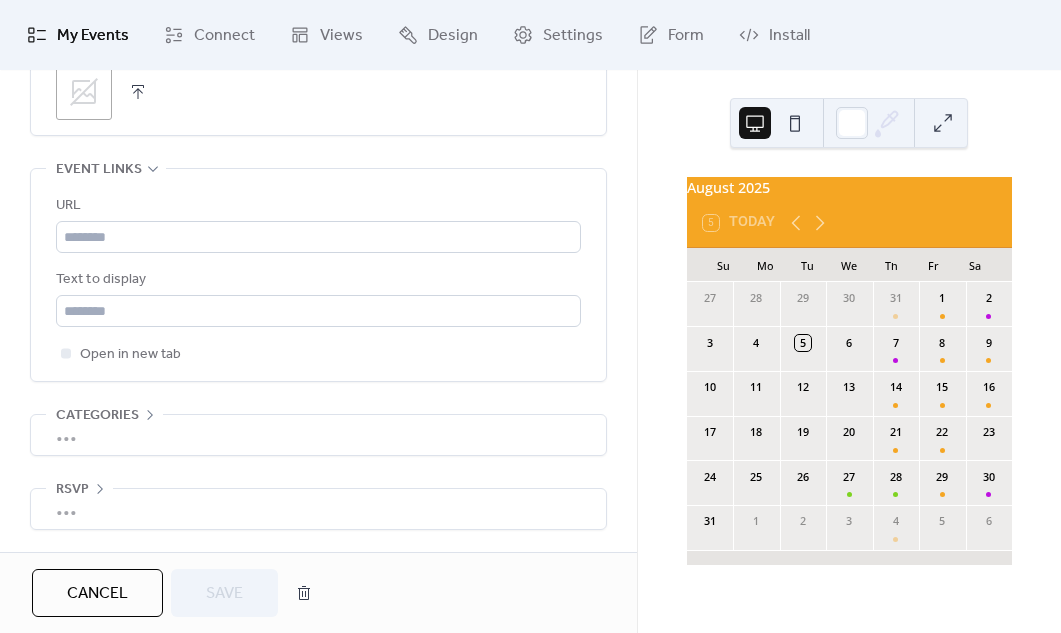 scroll, scrollTop: 1193, scrollLeft: 0, axis: vertical 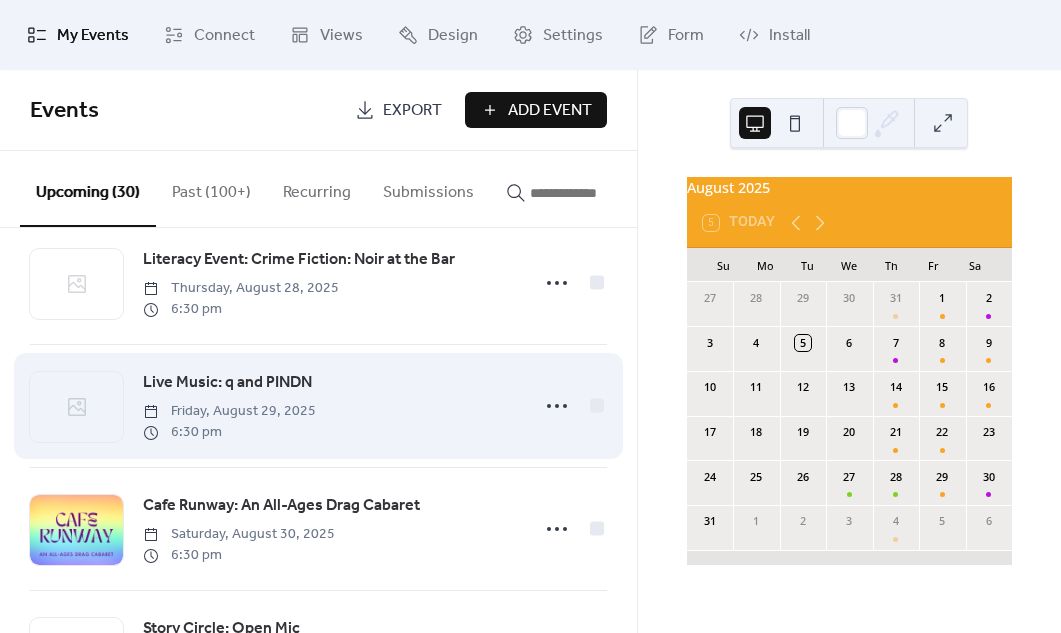 click on "Live Music: q and PINDN" at bounding box center (227, 383) 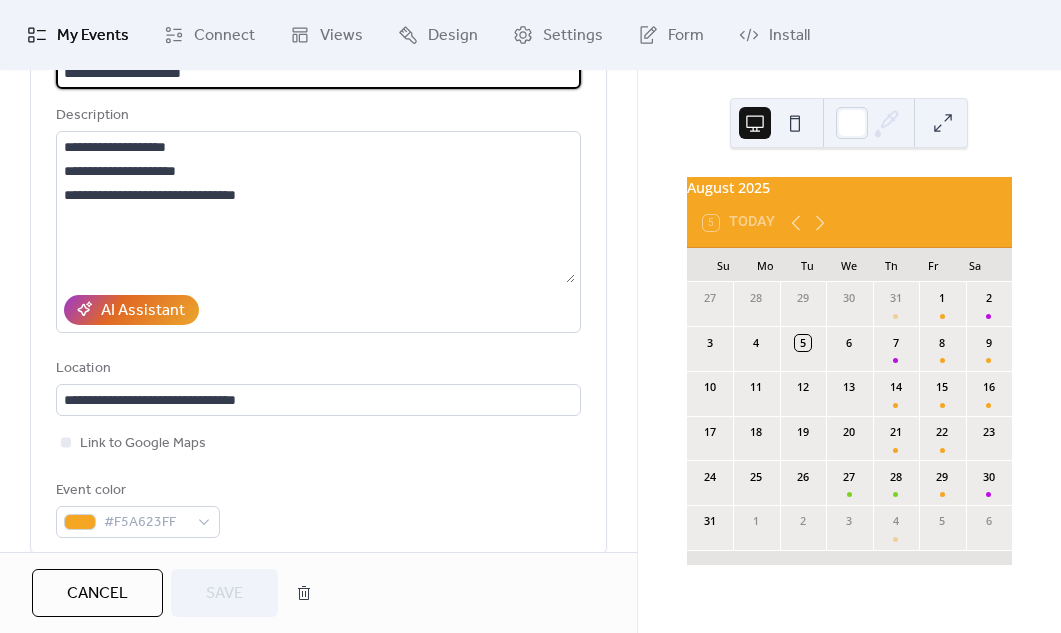 scroll, scrollTop: 181, scrollLeft: 0, axis: vertical 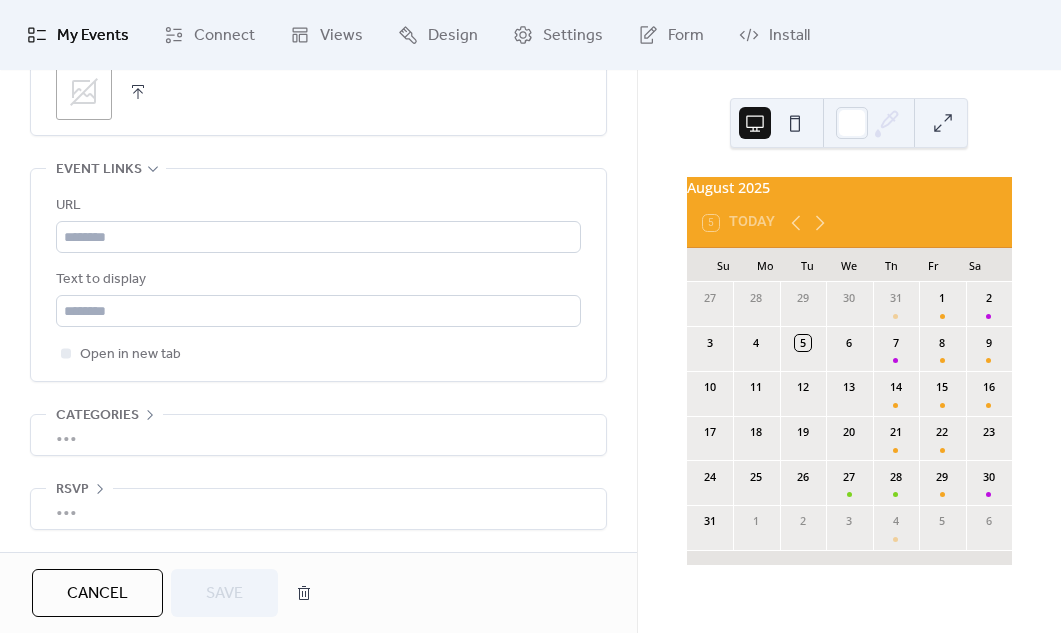 click on "Cancel" at bounding box center (97, 594) 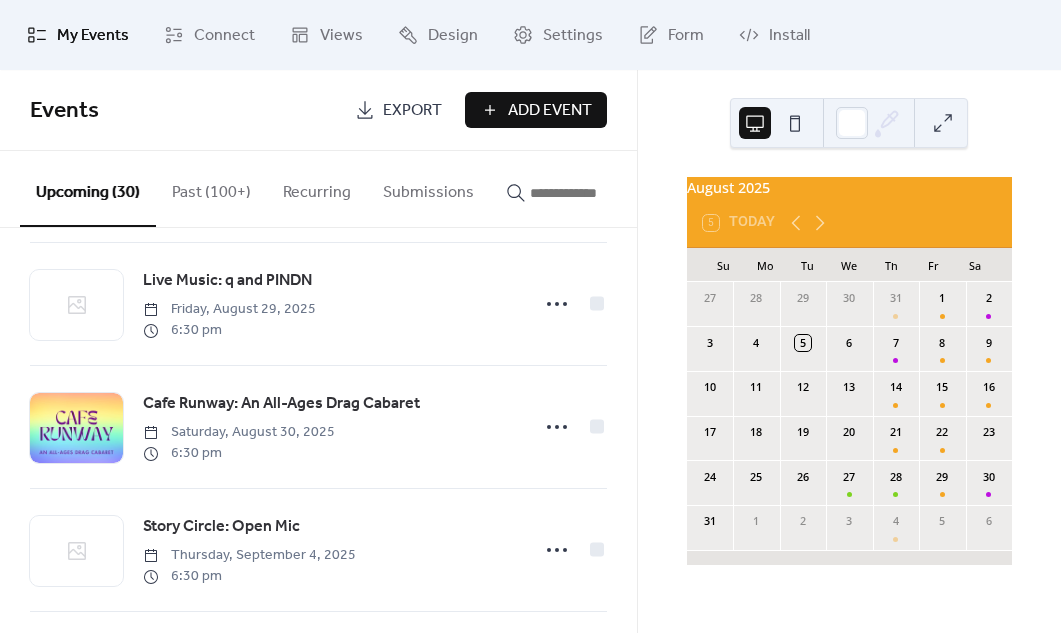 scroll, scrollTop: 1250, scrollLeft: 0, axis: vertical 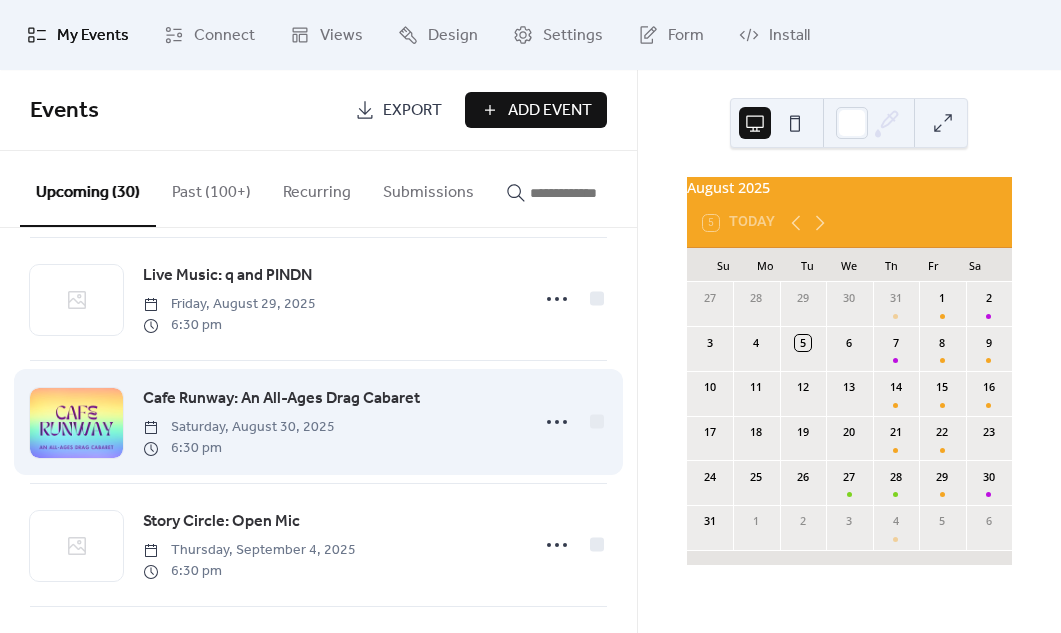 click on "Cafe Runway: An All-Ages Drag Cabaret" at bounding box center (281, 399) 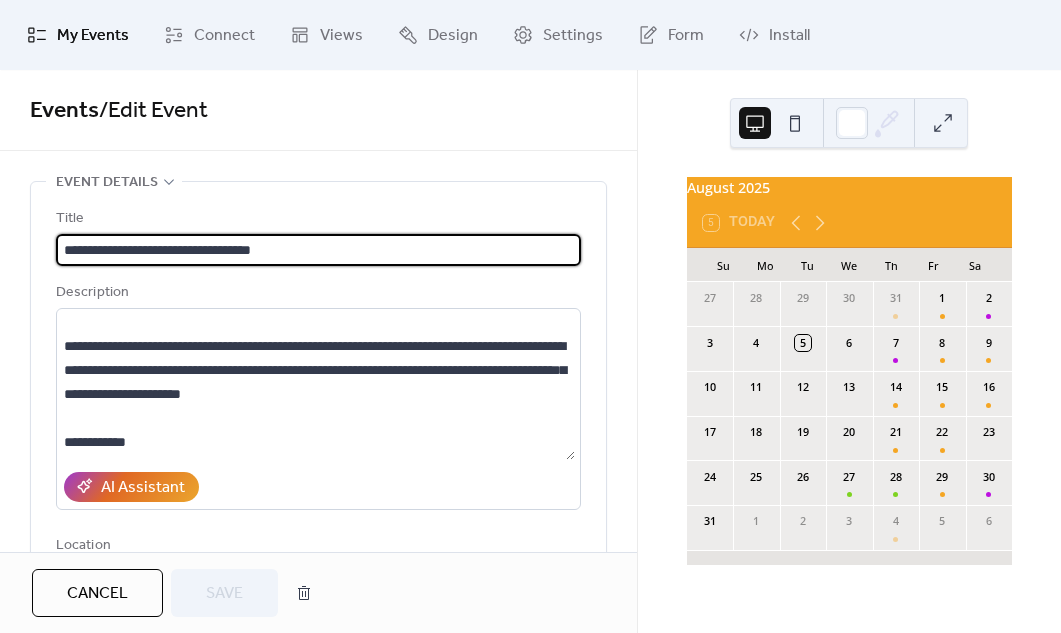 scroll, scrollTop: 312, scrollLeft: 0, axis: vertical 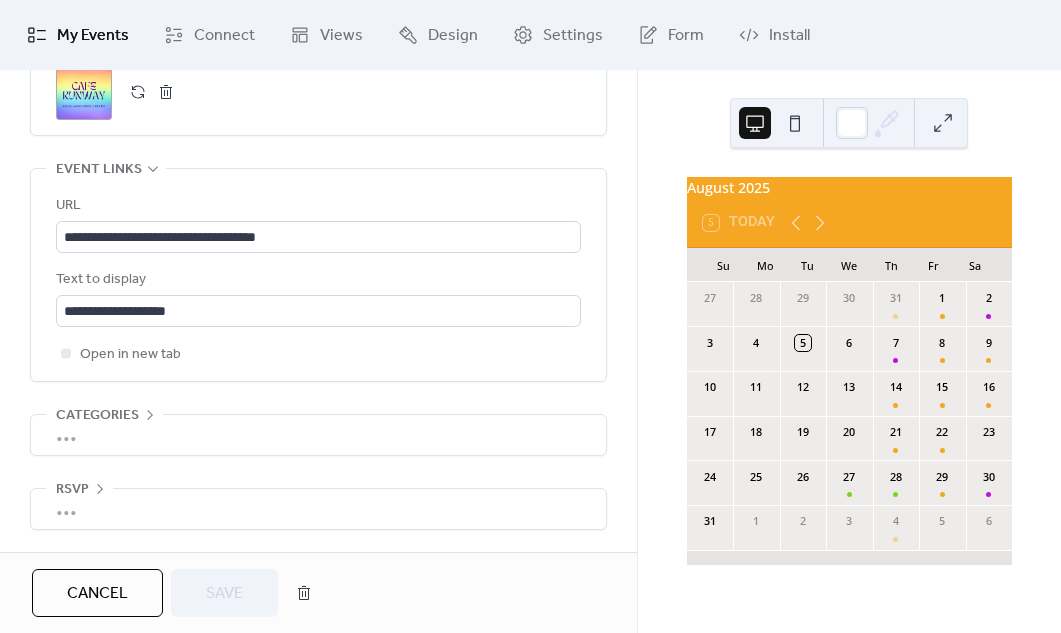 click on "Cancel" at bounding box center (97, 594) 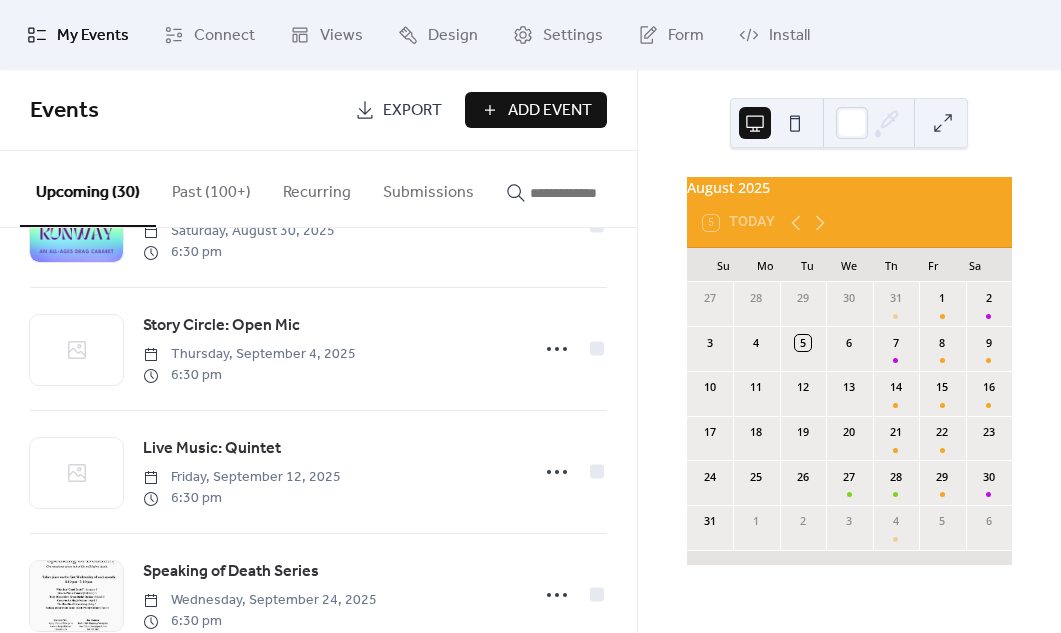 scroll, scrollTop: 1474, scrollLeft: 0, axis: vertical 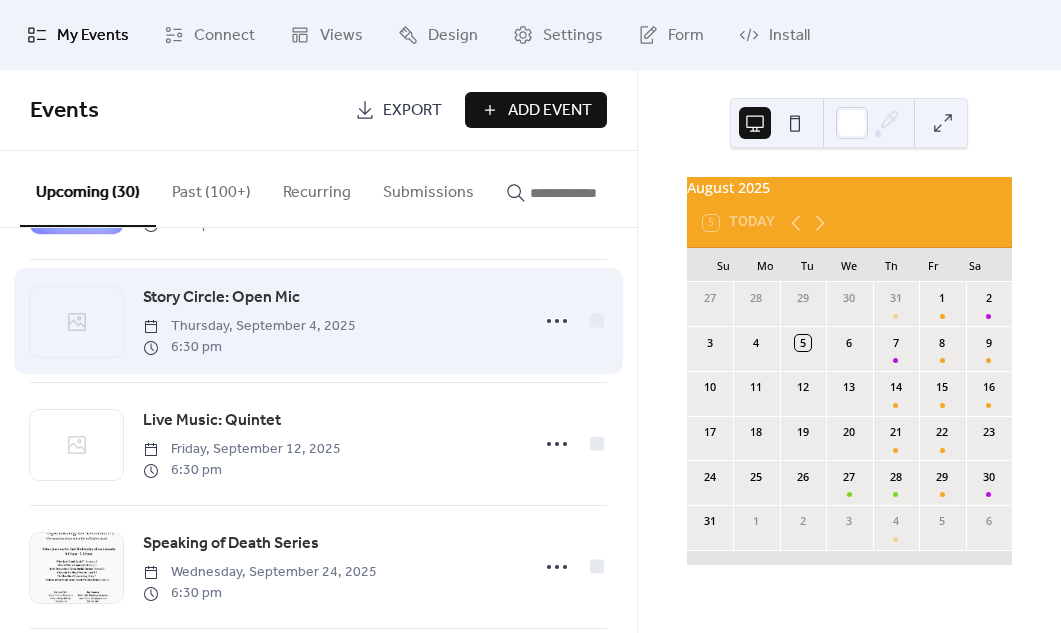click on "Story Circle: Open Mic" at bounding box center (221, 298) 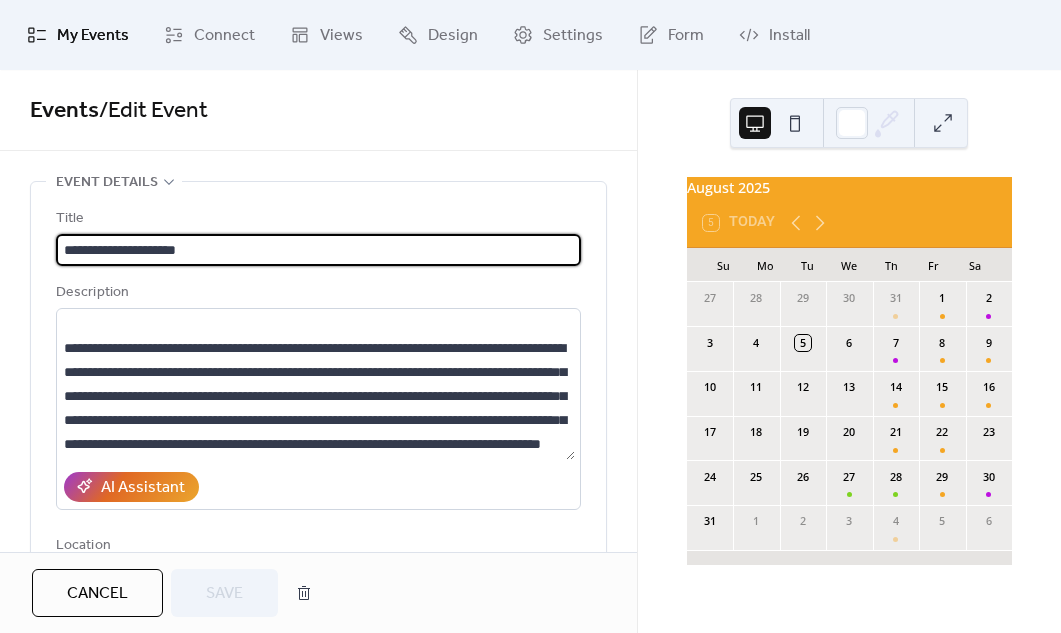 scroll, scrollTop: 264, scrollLeft: 0, axis: vertical 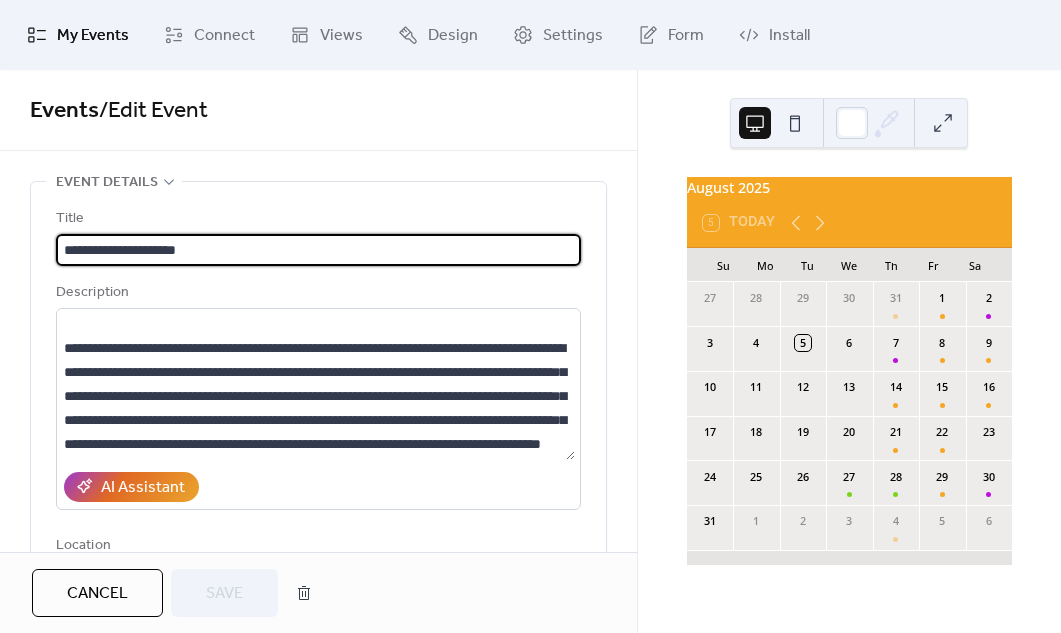 click on "Cancel" at bounding box center [97, 594] 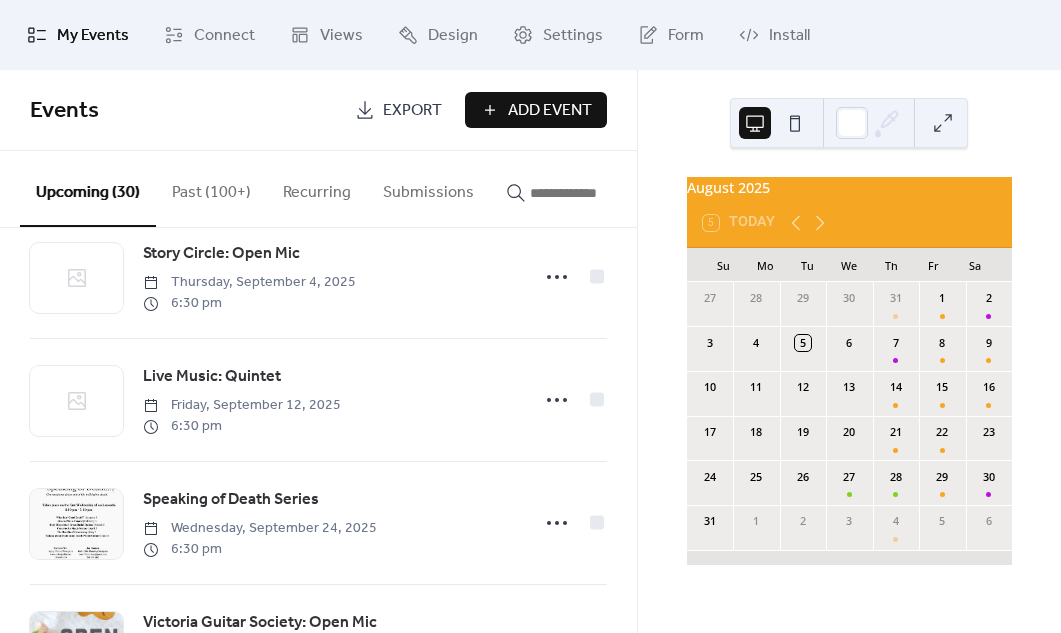 scroll, scrollTop: 1522, scrollLeft: 0, axis: vertical 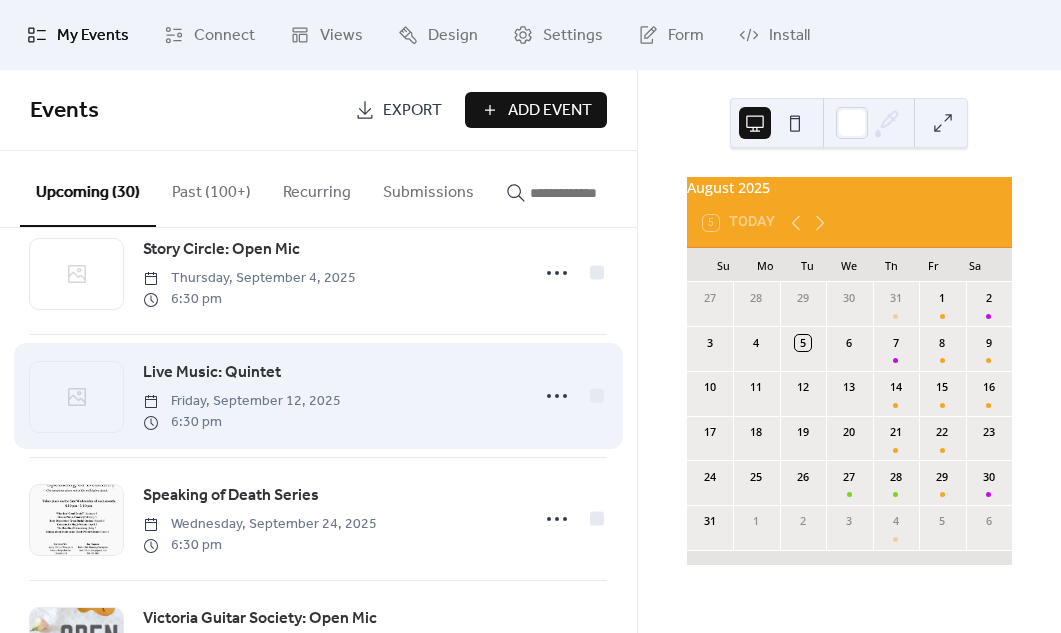 click on "Live Music: Quintet" at bounding box center (212, 373) 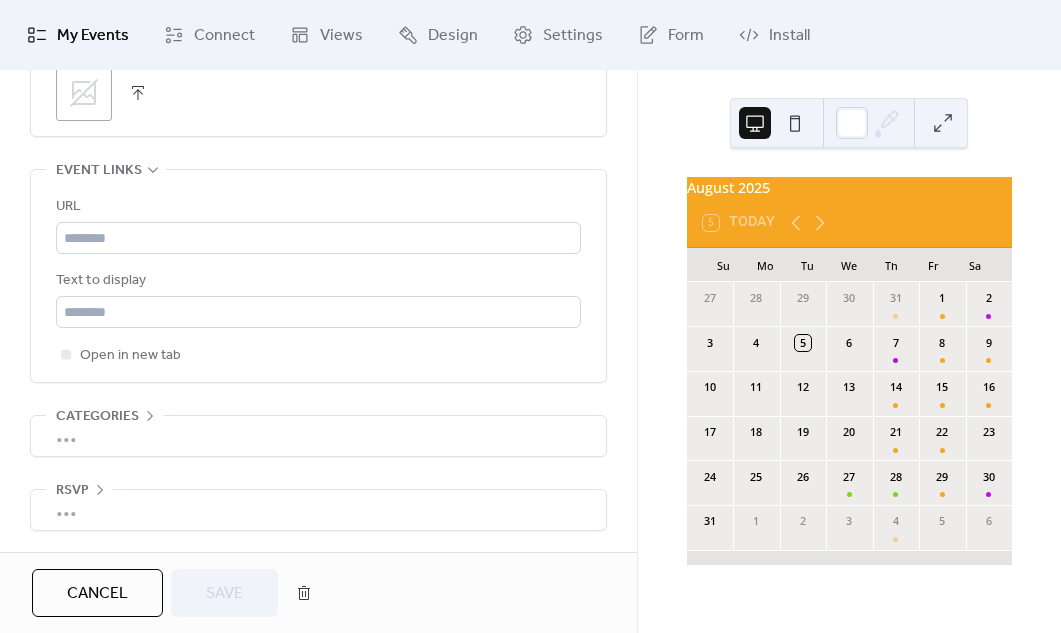 scroll, scrollTop: 1081, scrollLeft: 0, axis: vertical 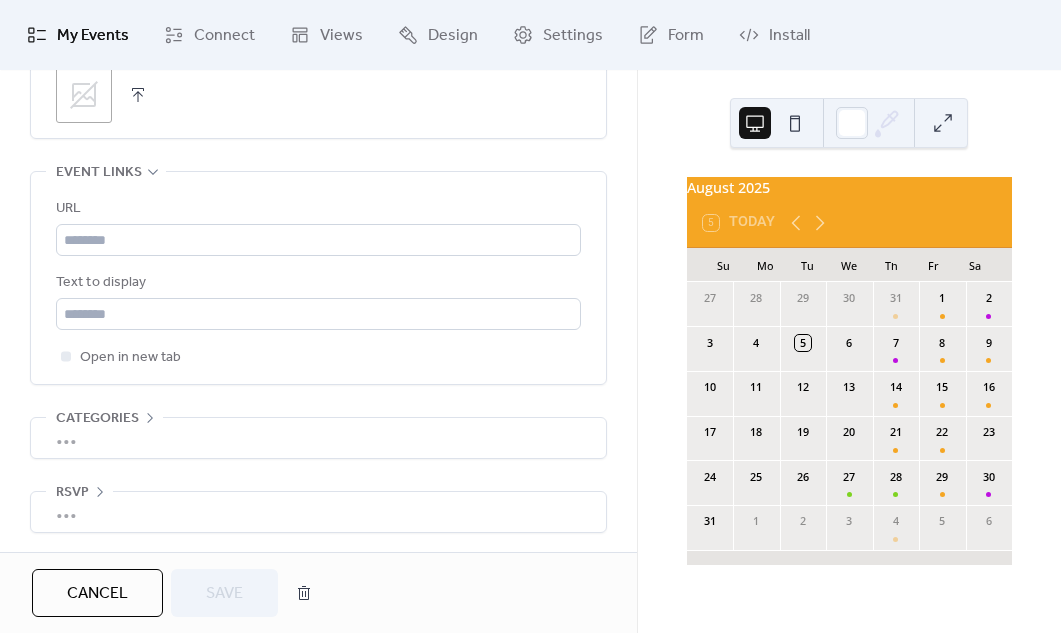 click on "Cancel" at bounding box center [97, 594] 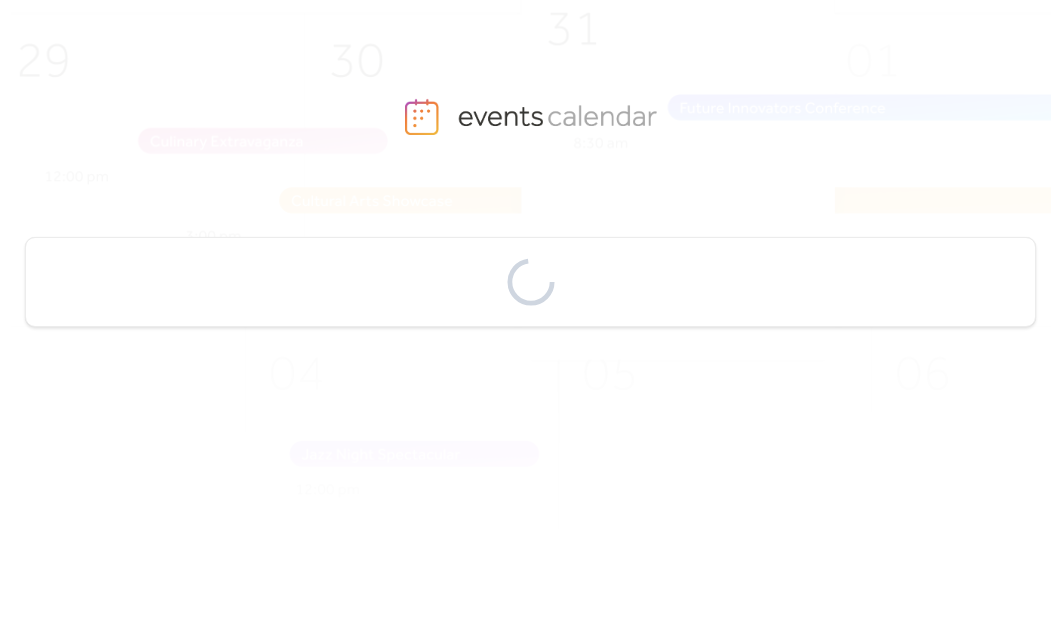 scroll, scrollTop: 0, scrollLeft: 0, axis: both 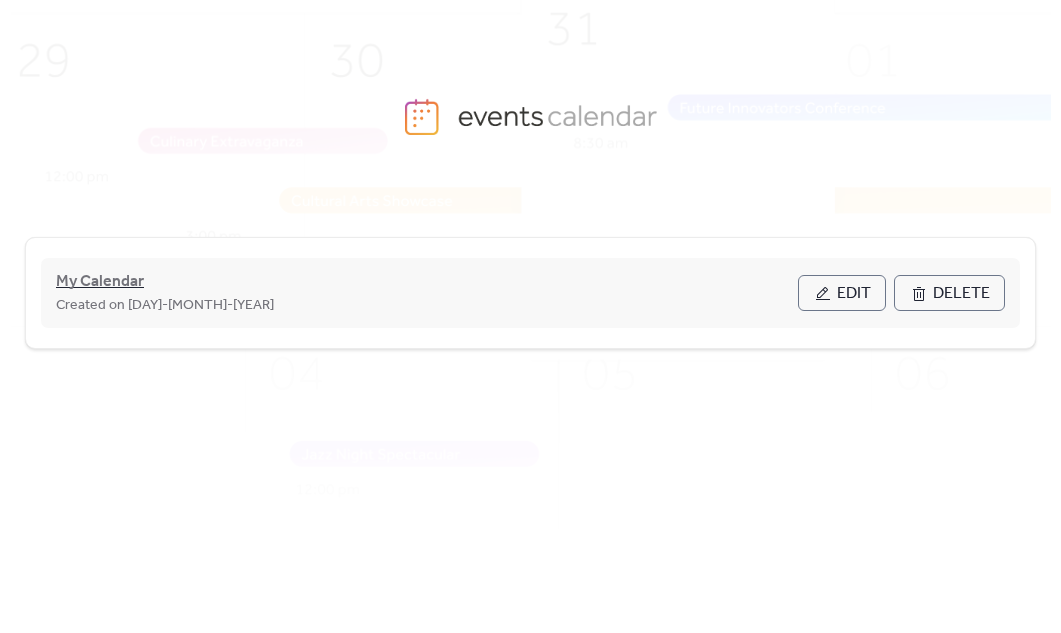 click on "My Calendar" at bounding box center (100, 282) 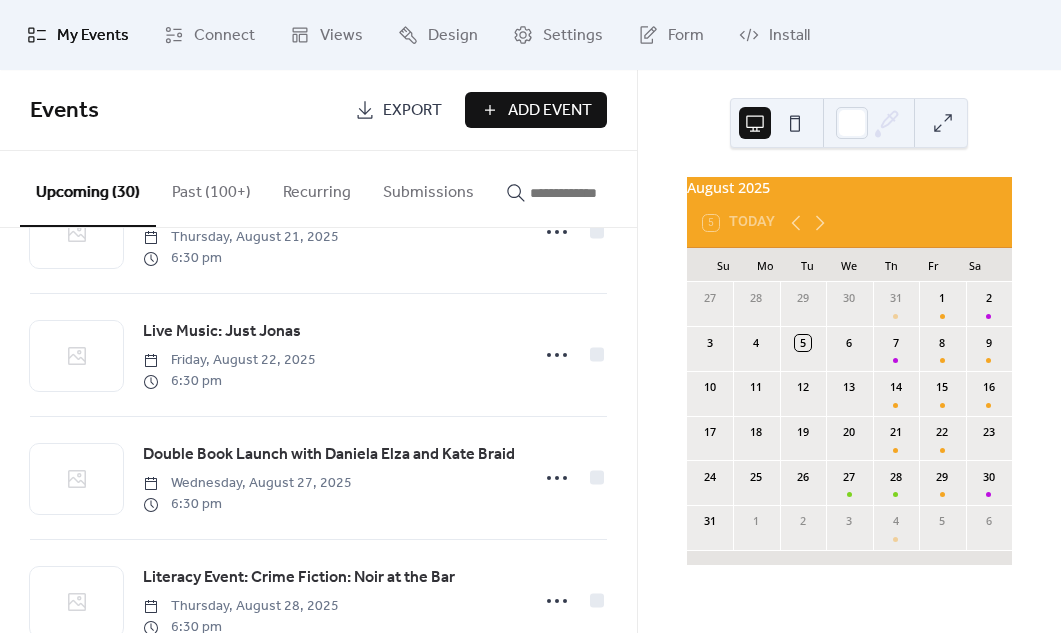 scroll, scrollTop: 853, scrollLeft: 0, axis: vertical 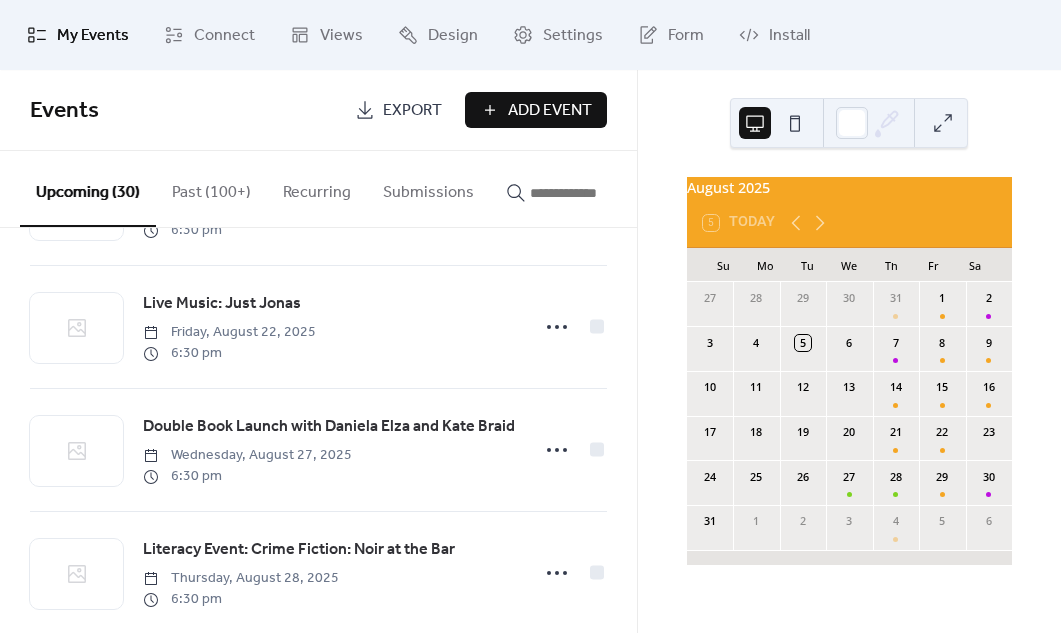 click on "Add Event" at bounding box center [550, 111] 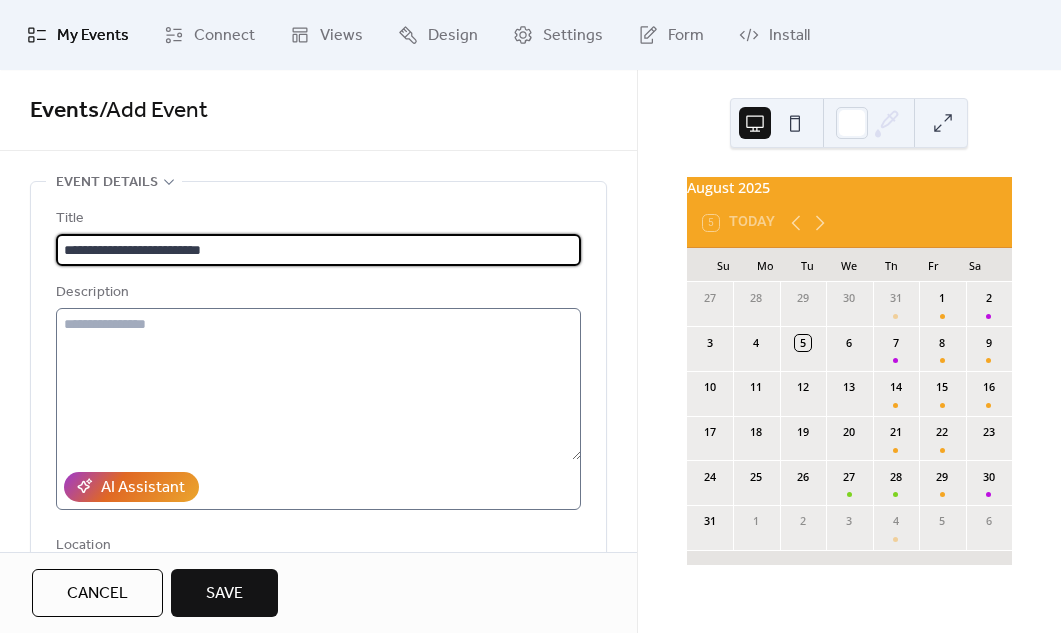 type on "**********" 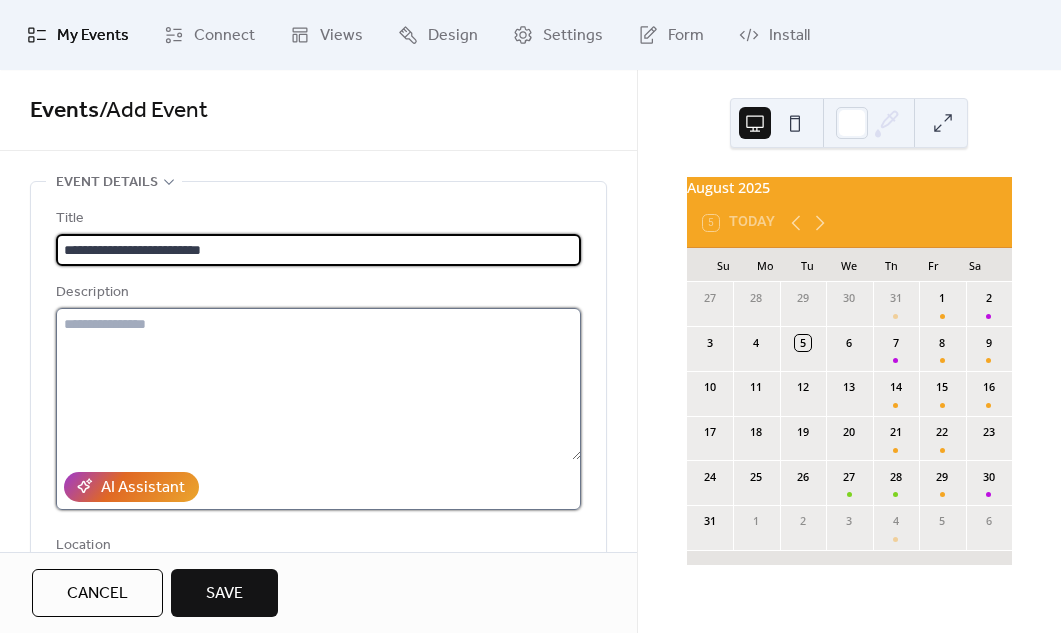 click at bounding box center (318, 384) 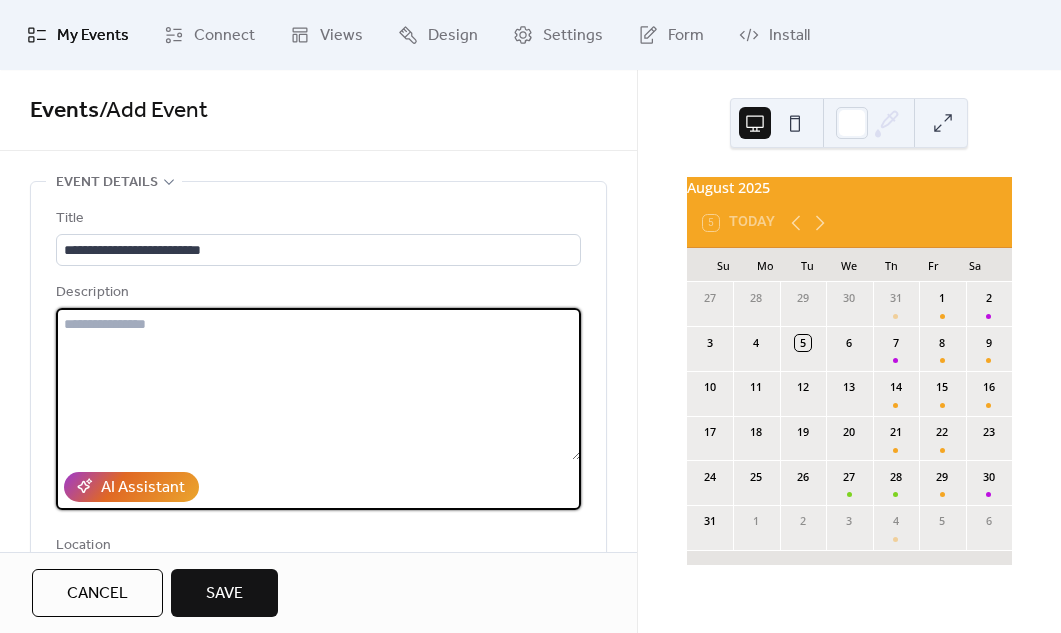 click at bounding box center [318, 384] 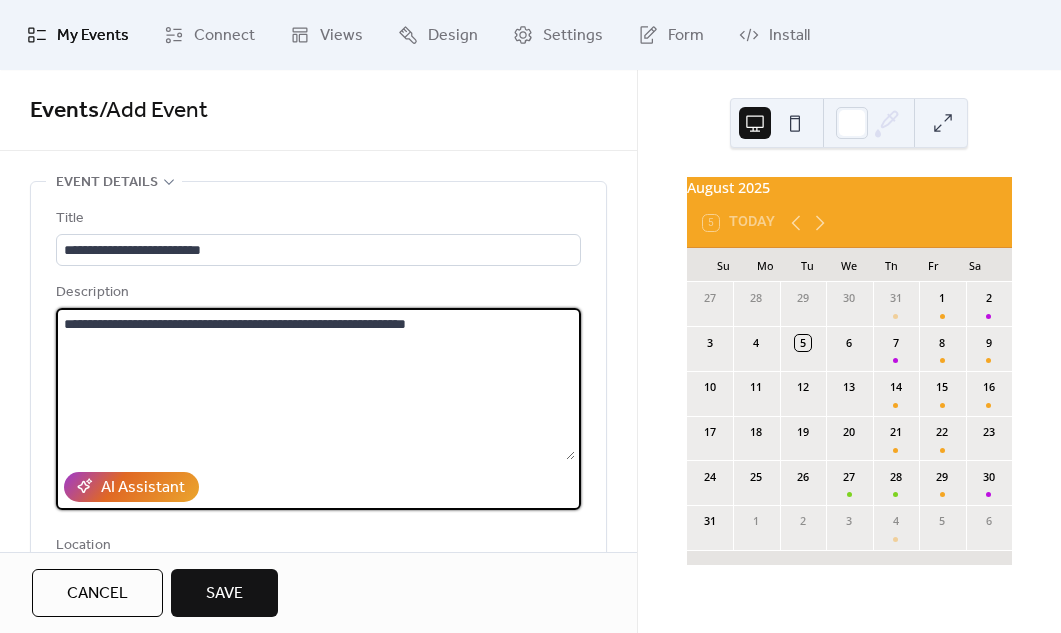 click on "**********" at bounding box center [315, 384] 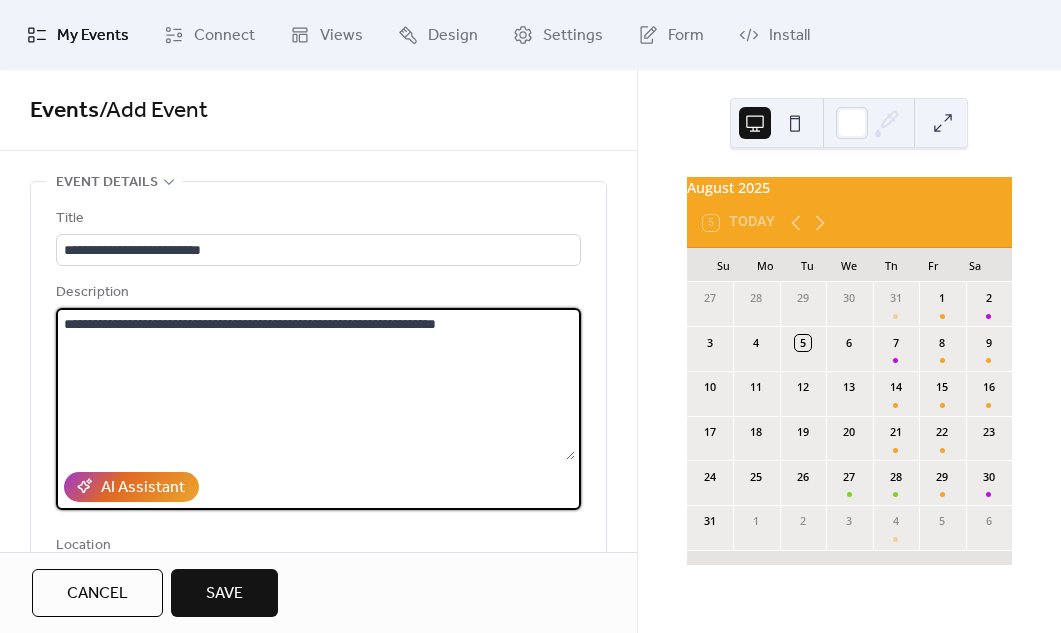 click on "**********" at bounding box center (315, 384) 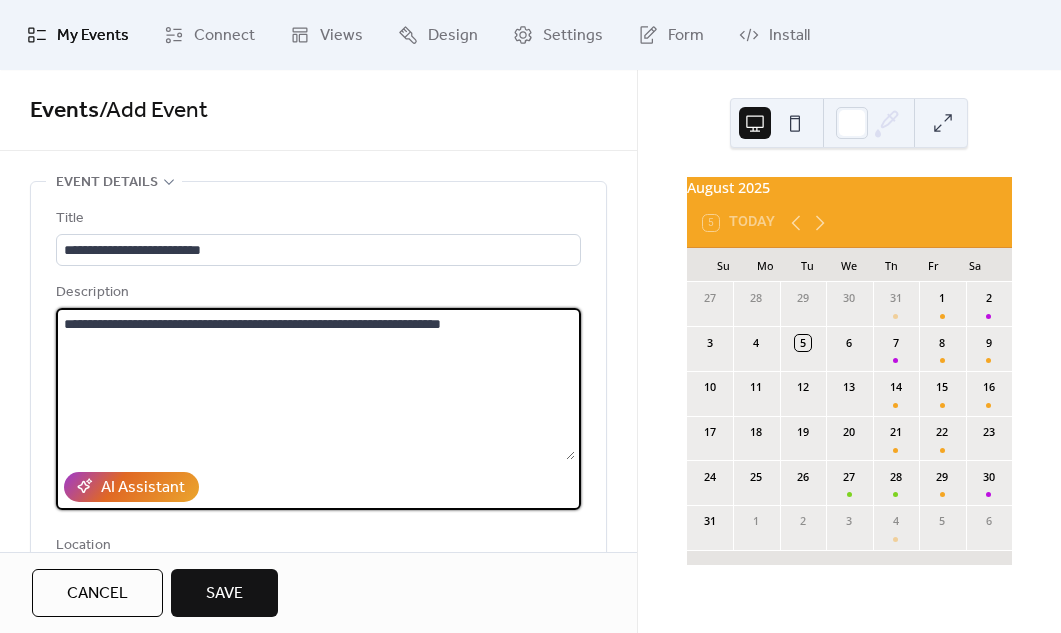 click on "**********" at bounding box center [315, 384] 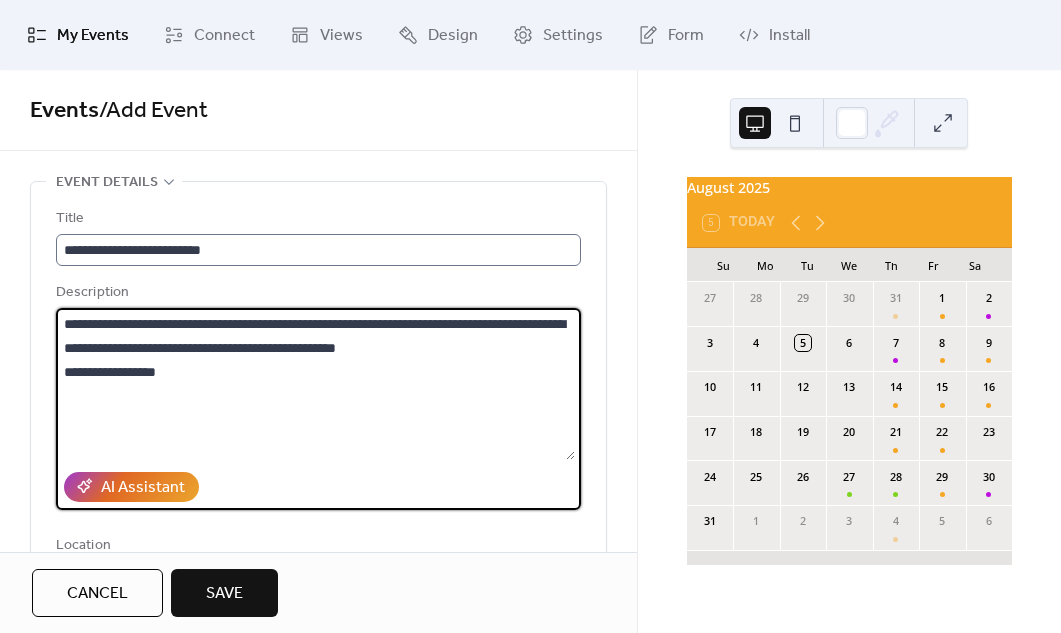 type on "**********" 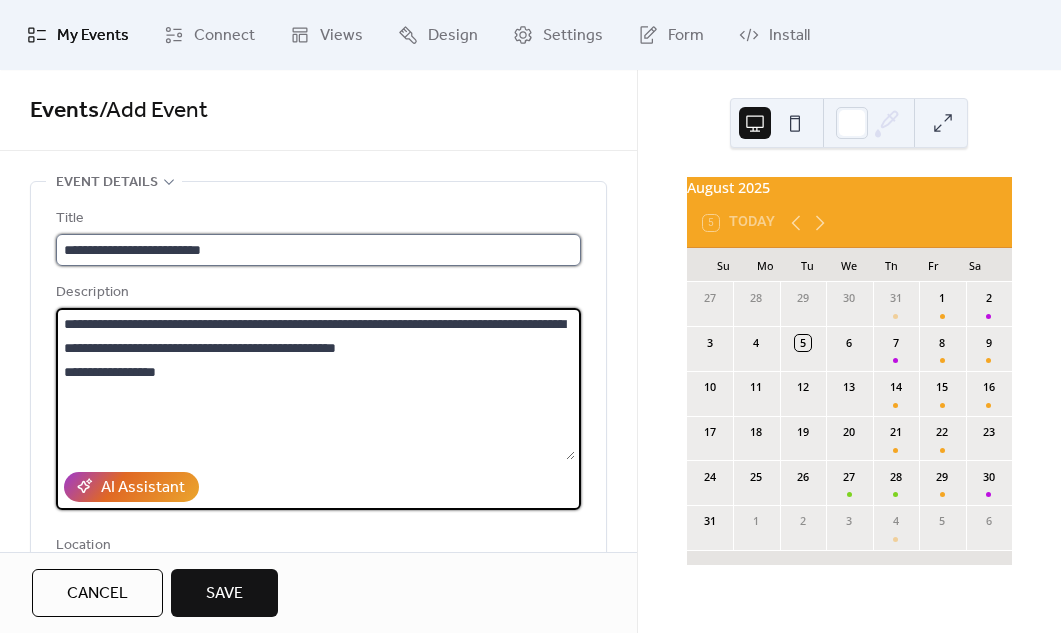 click on "**********" at bounding box center [318, 250] 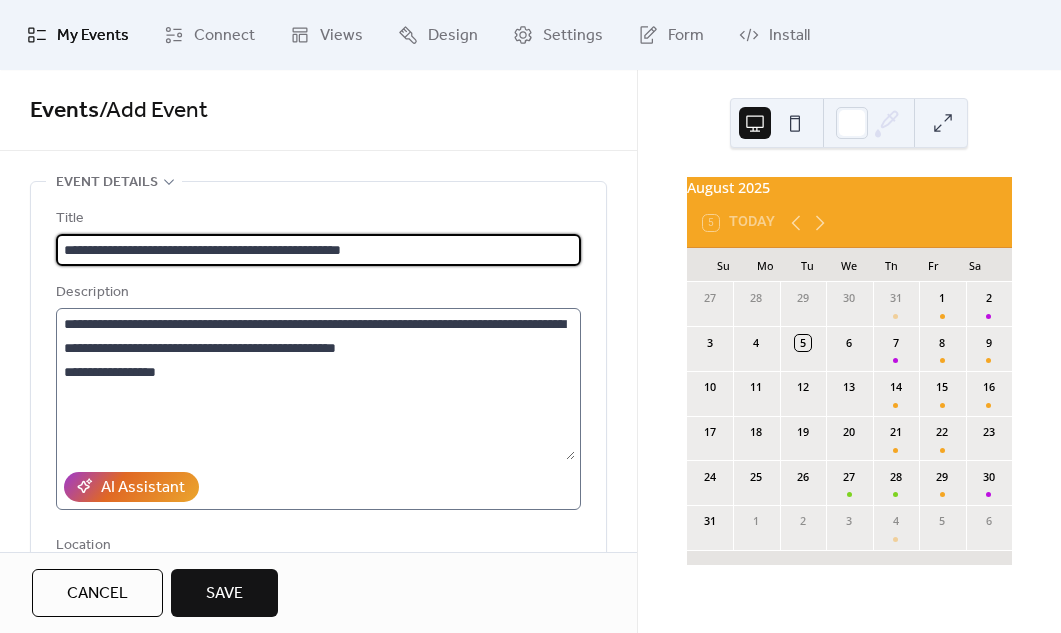 type on "**********" 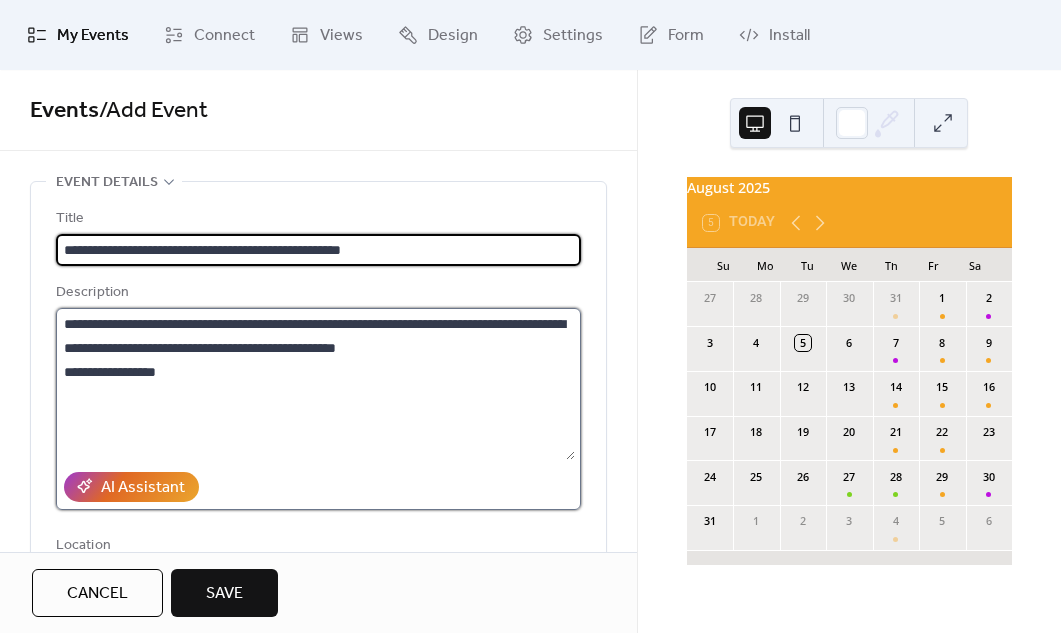 click on "**********" at bounding box center [315, 384] 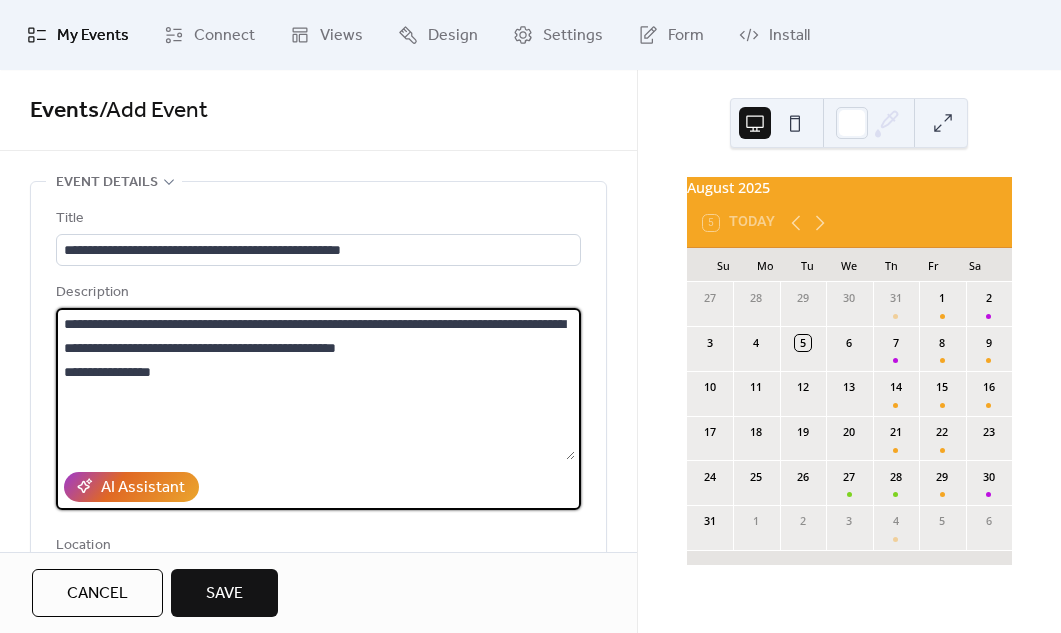 type on "**********" 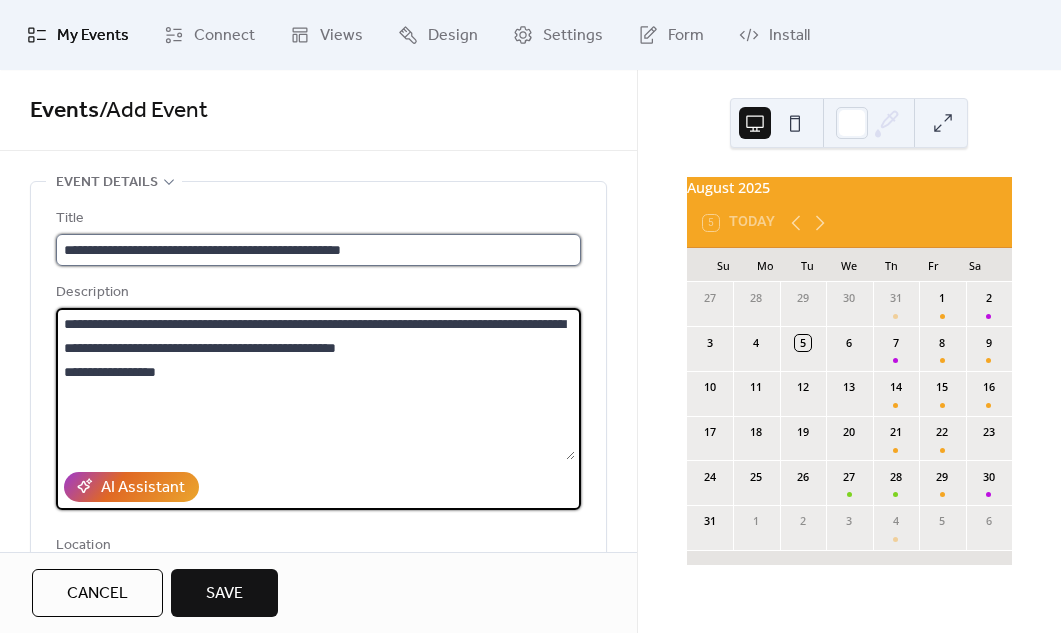 click on "**********" at bounding box center [318, 250] 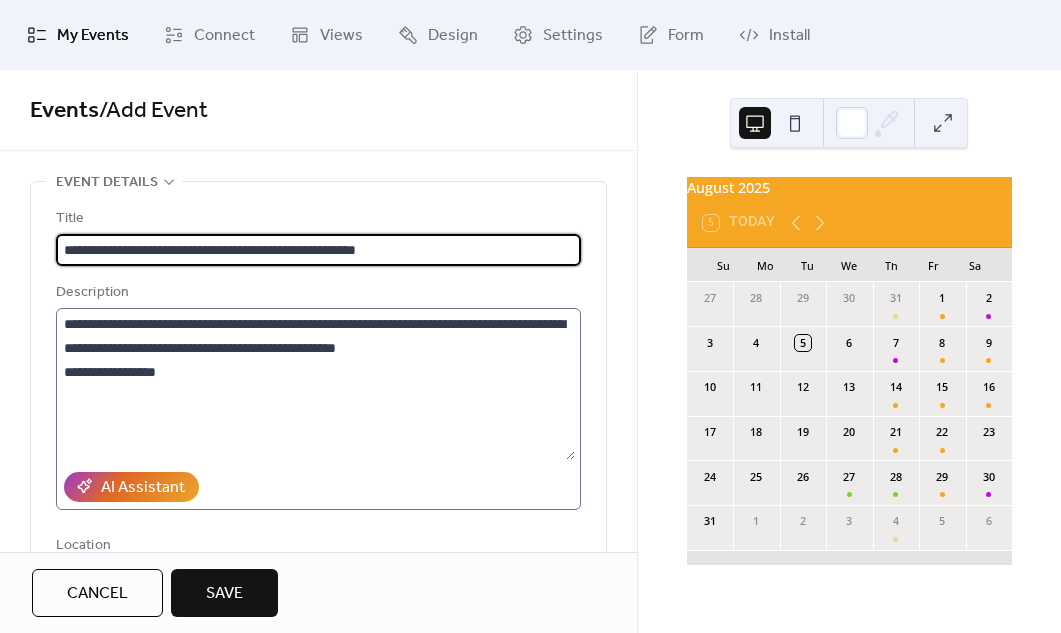 type on "**********" 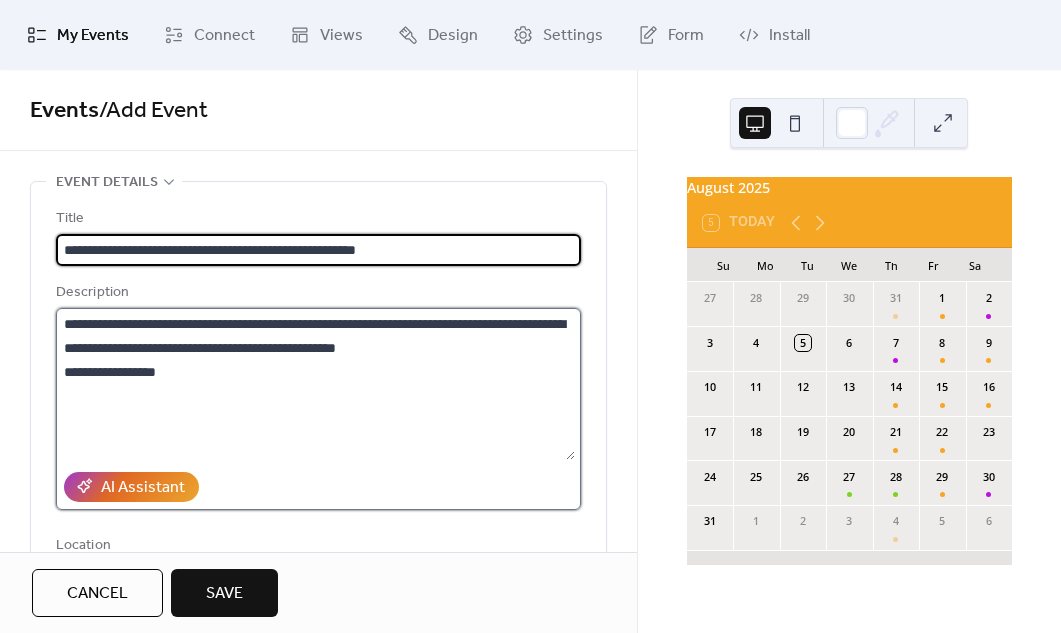 click on "**********" at bounding box center [315, 384] 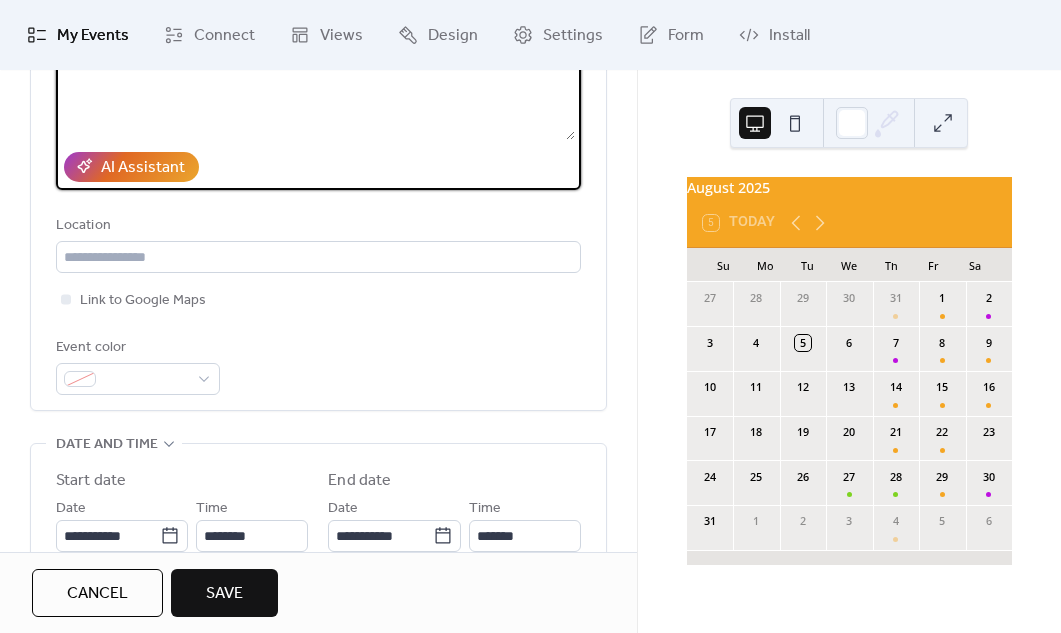 scroll, scrollTop: 327, scrollLeft: 0, axis: vertical 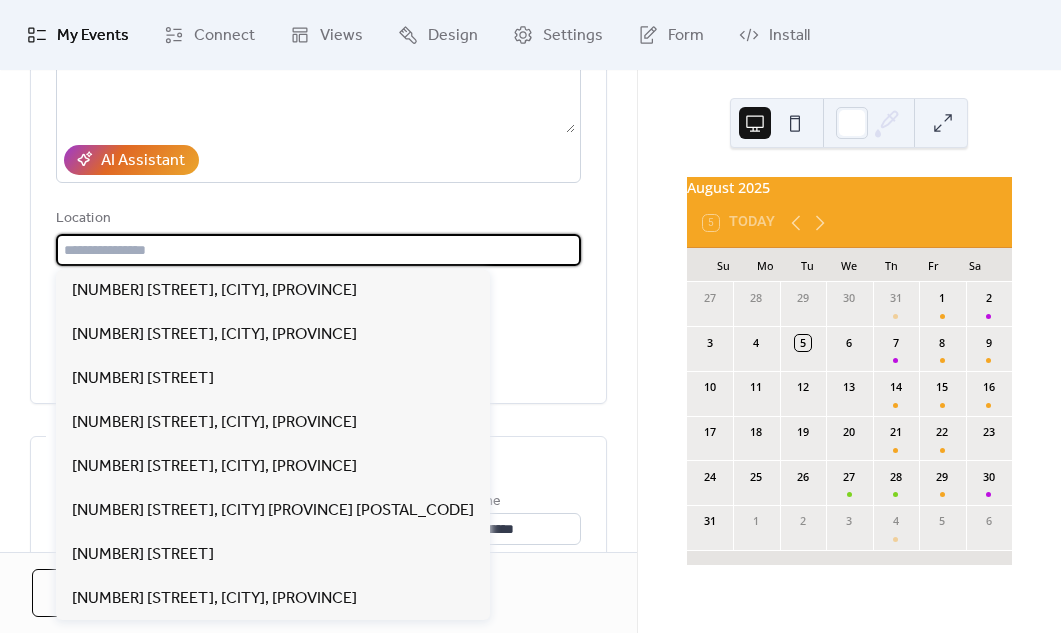 click at bounding box center [318, 250] 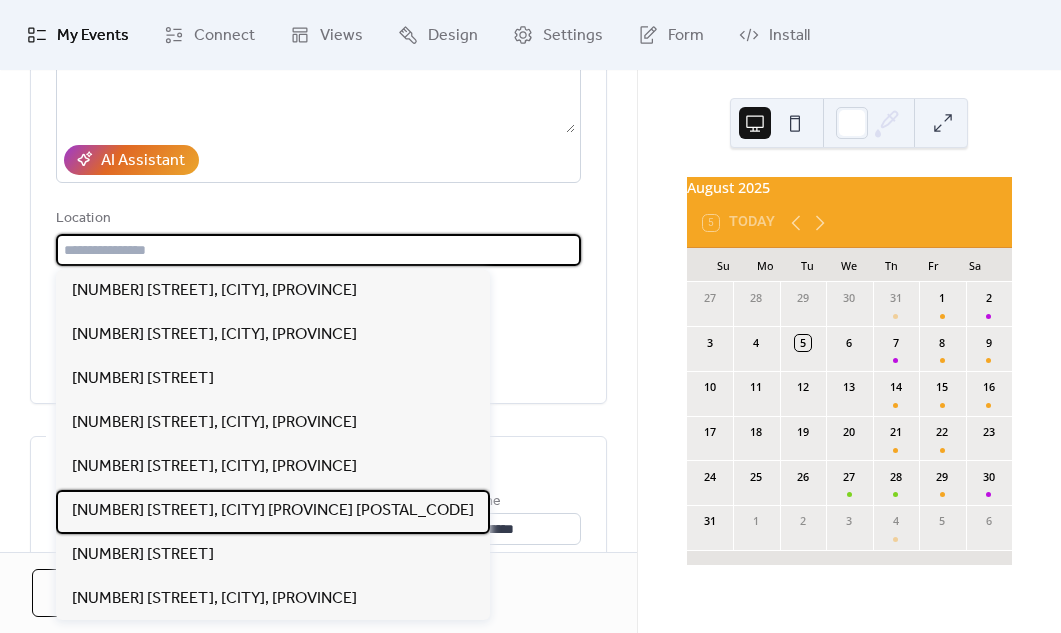 click on "[NUMBER] [STREET], [CITY] [PROVINCE] [POSTAL_CODE]" at bounding box center [273, 511] 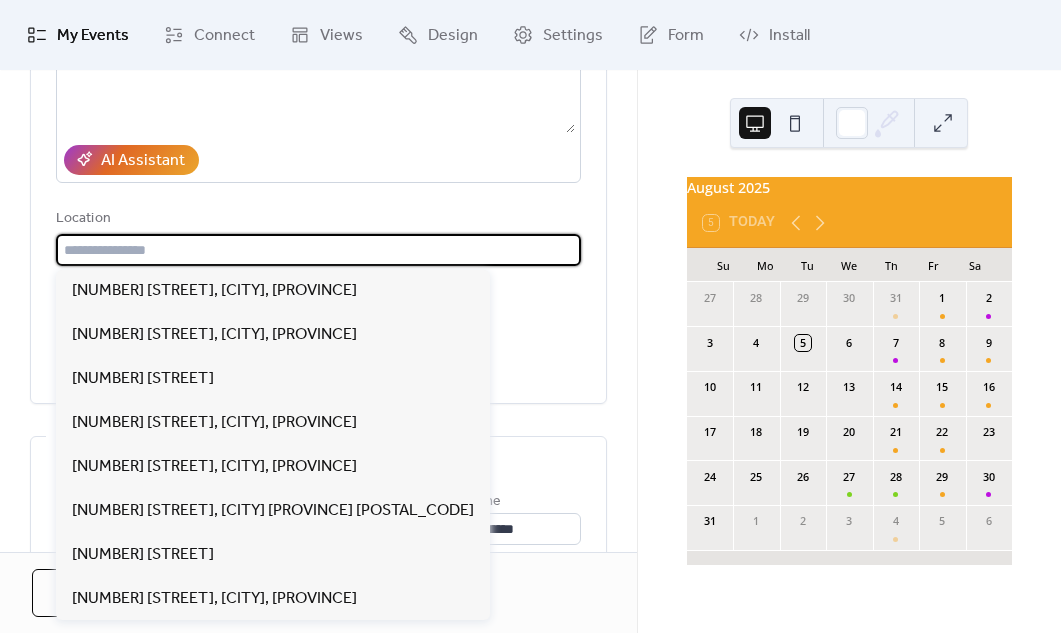 type on "**********" 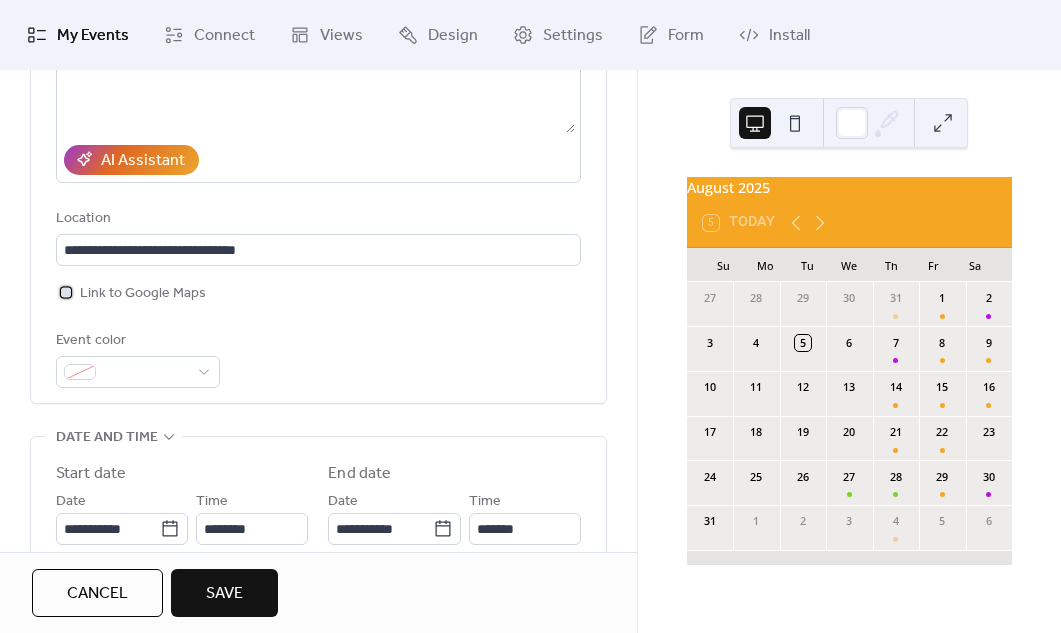 click at bounding box center [66, 292] 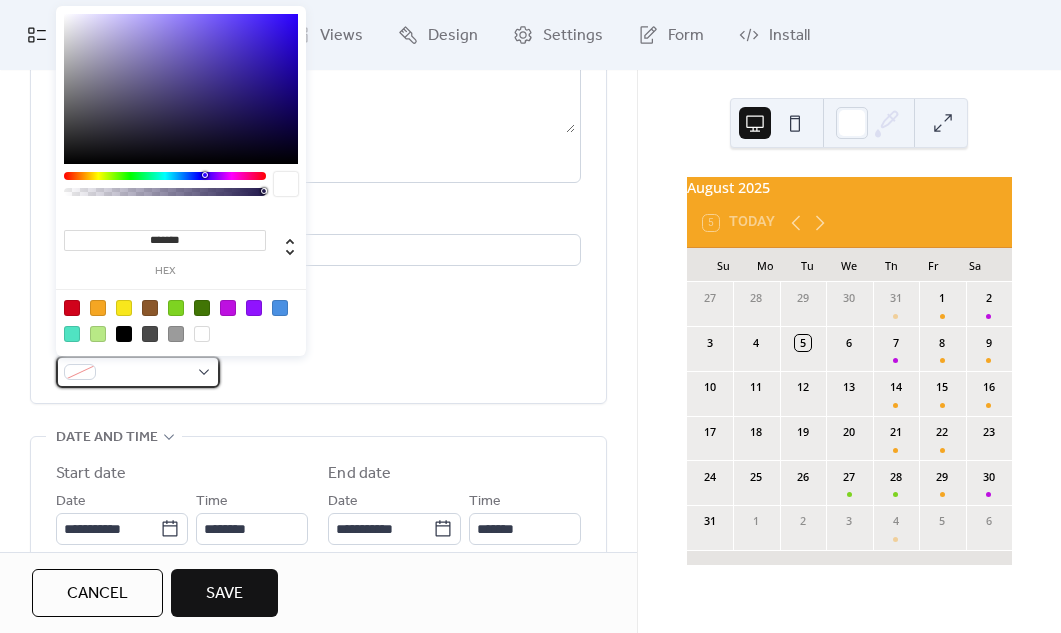 click at bounding box center (80, 372) 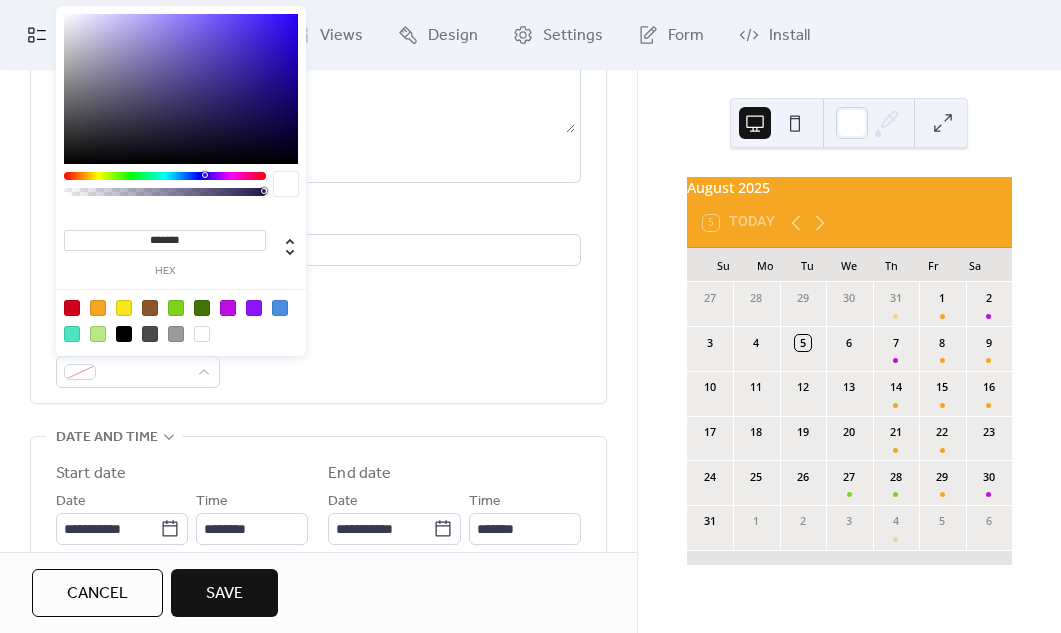 click at bounding box center [228, 308] 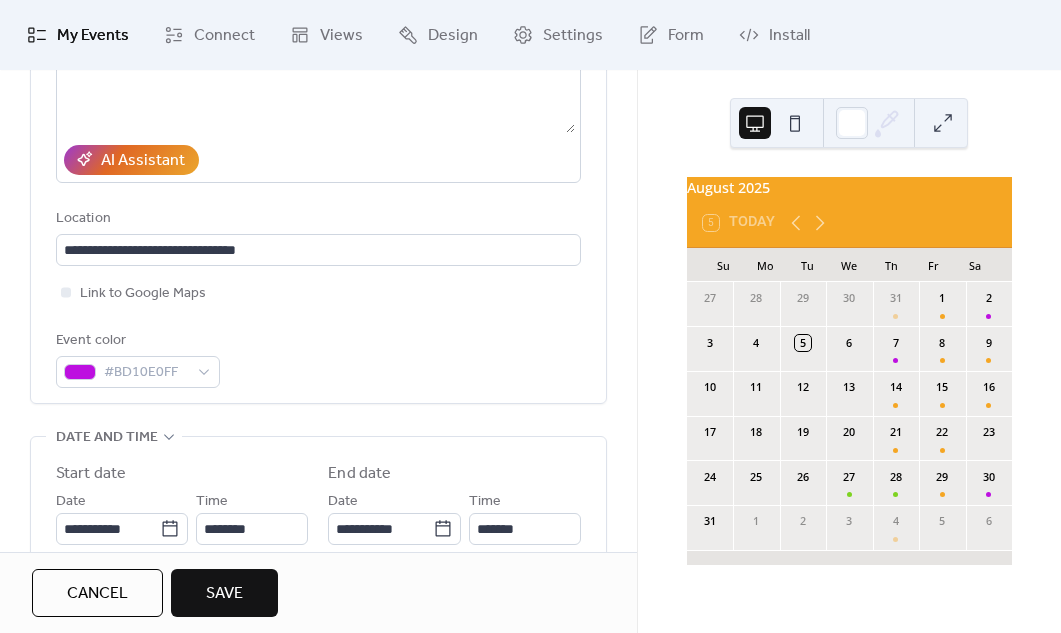 click on "**********" at bounding box center (318, 570) 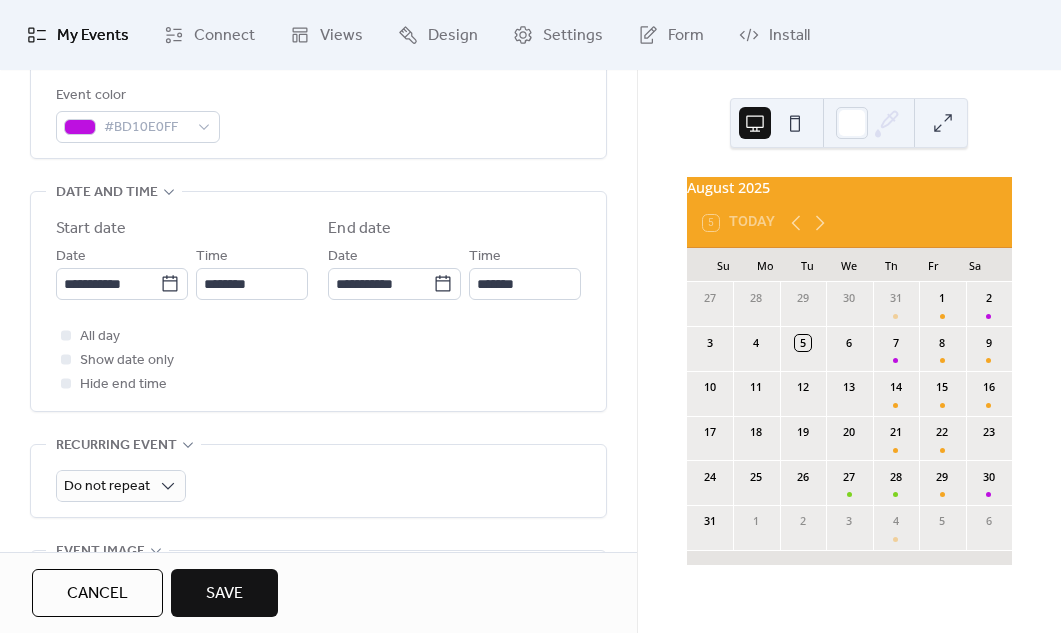 scroll, scrollTop: 637, scrollLeft: 0, axis: vertical 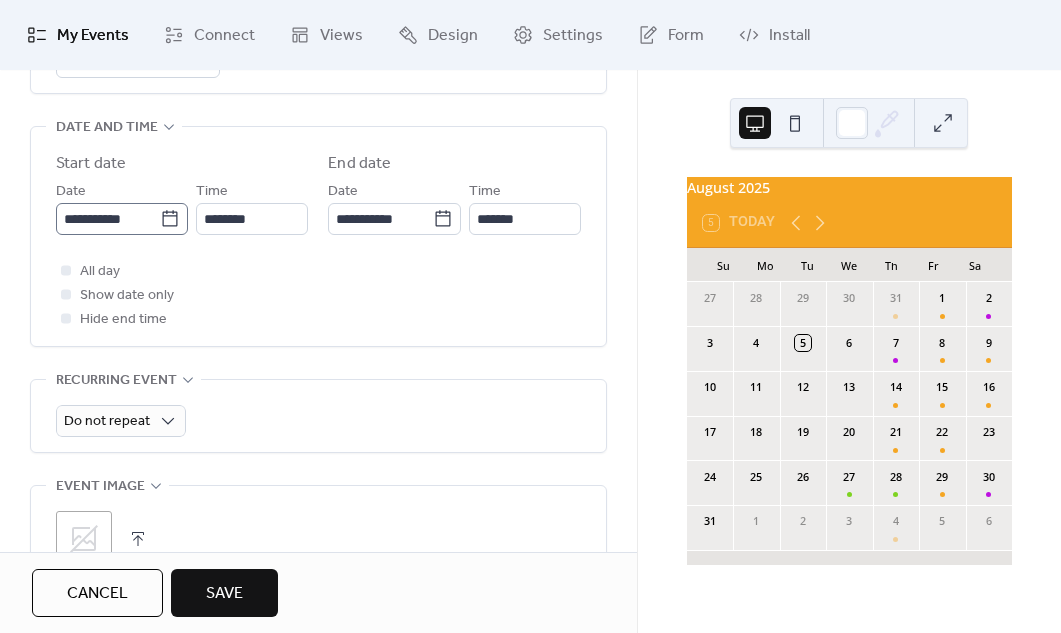 click 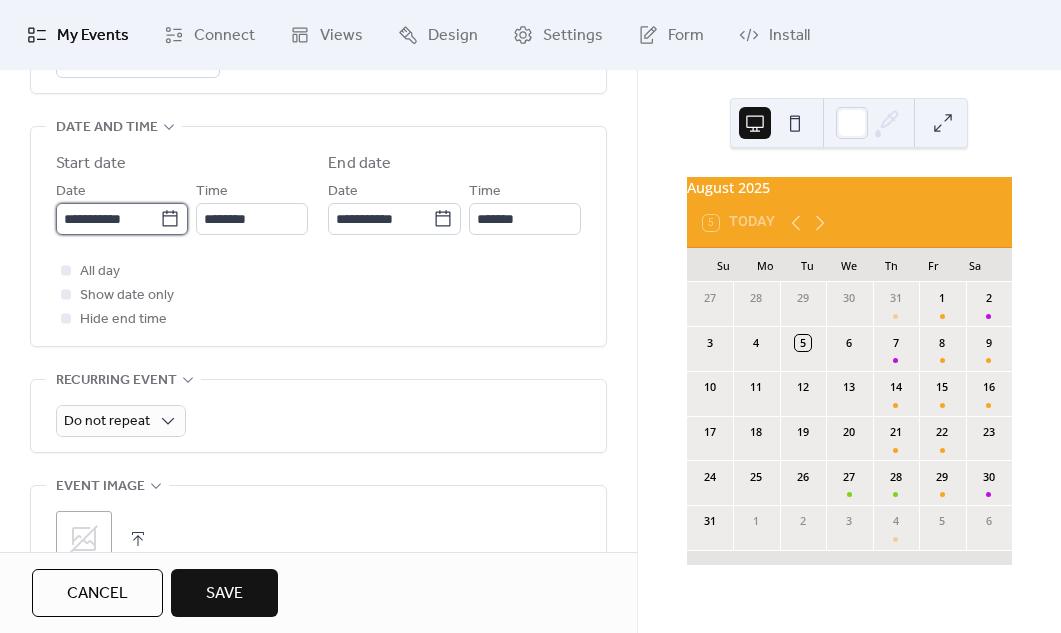 click on "**********" at bounding box center [108, 219] 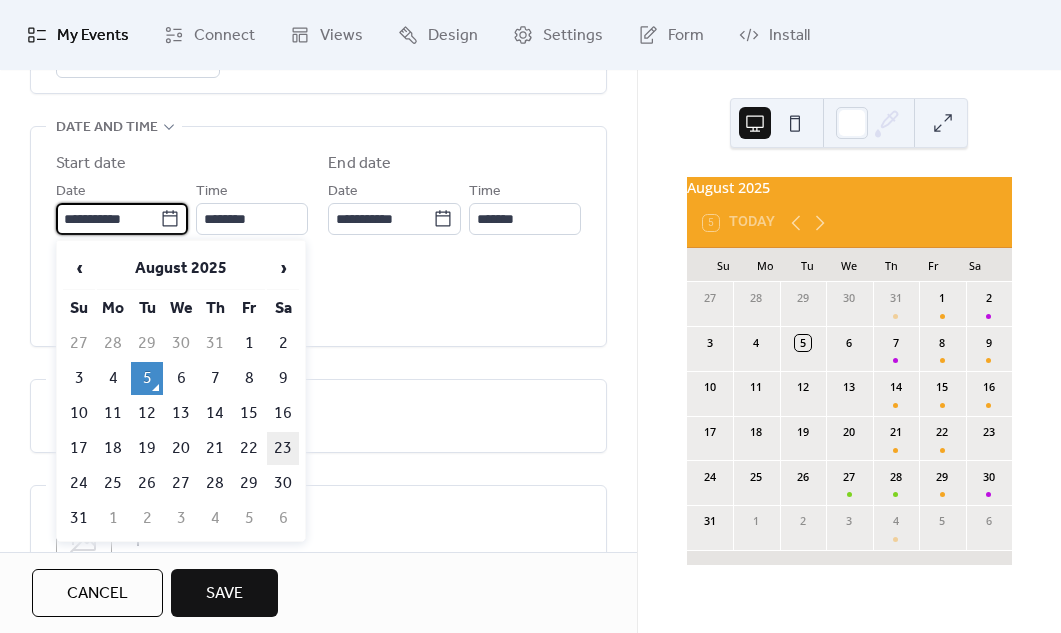 click on "23" at bounding box center (283, 448) 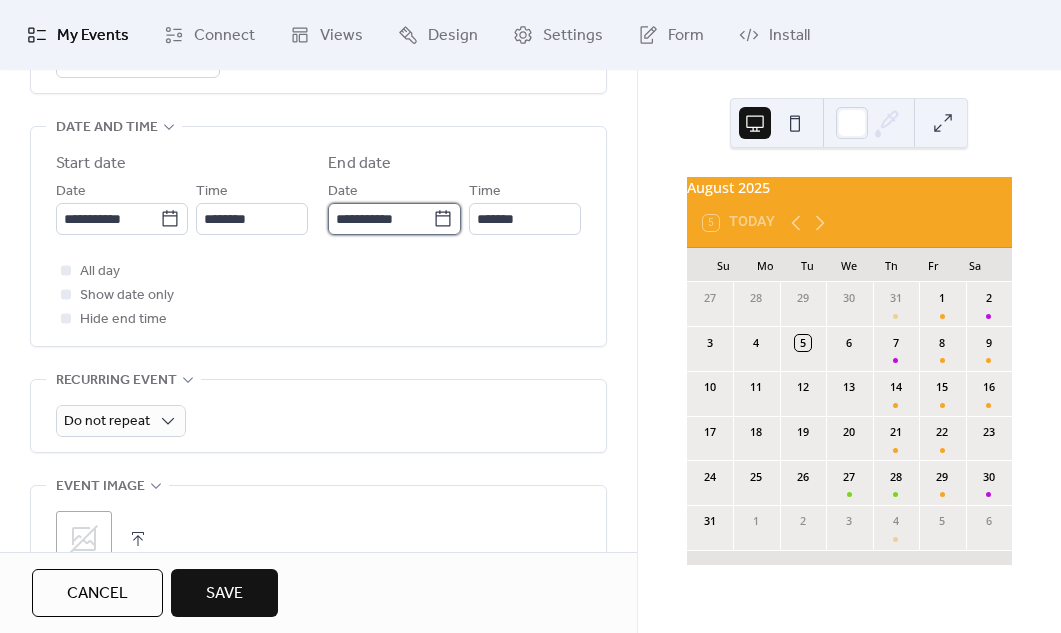 click on "**********" at bounding box center (380, 219) 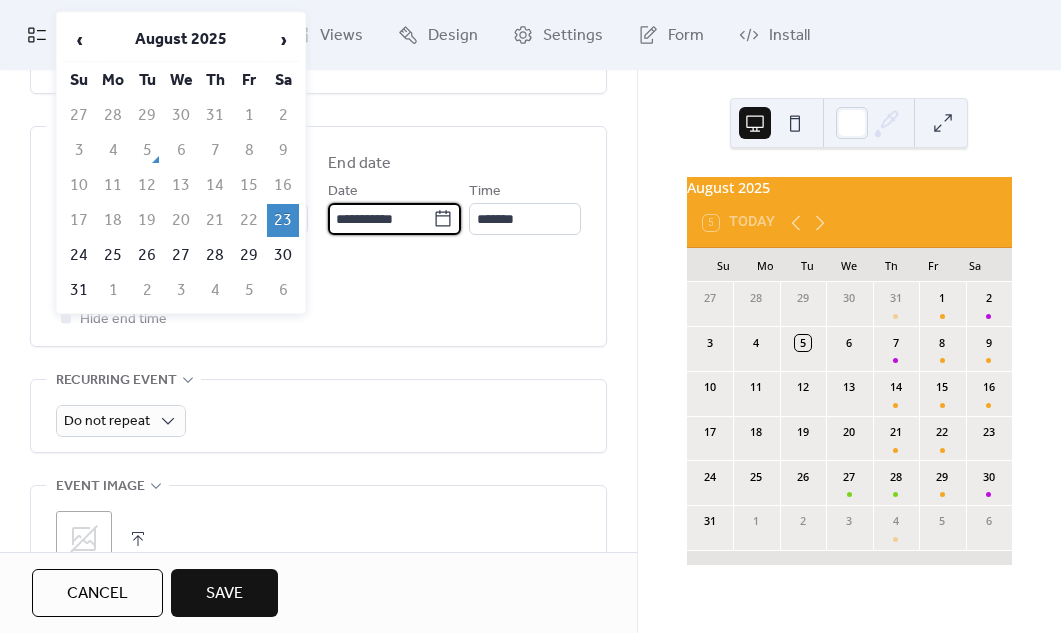 click on "**********" at bounding box center (380, 219) 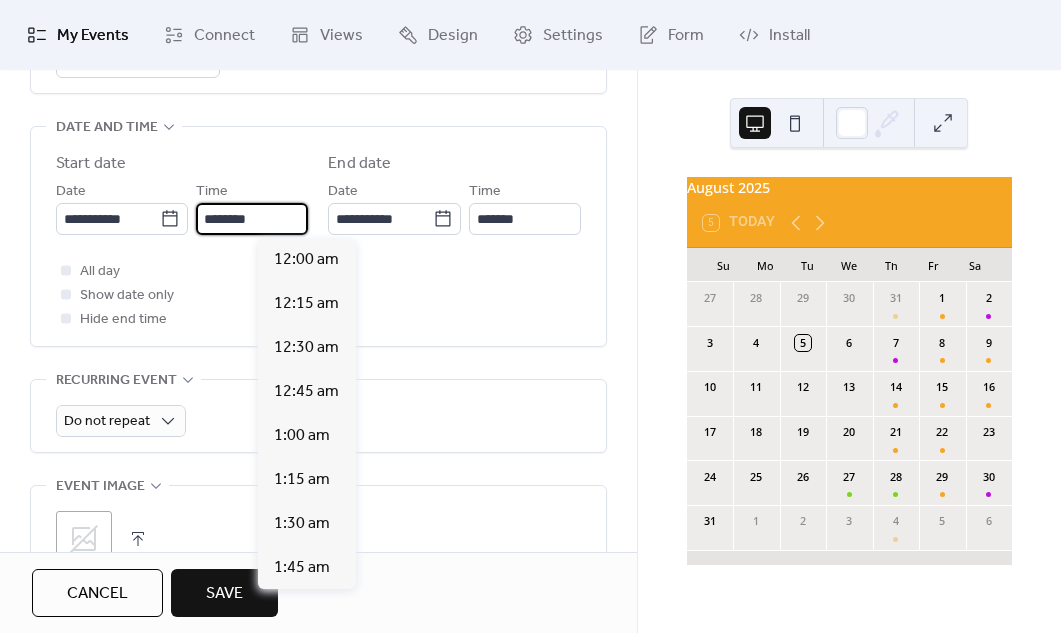 click on "********" at bounding box center (252, 219) 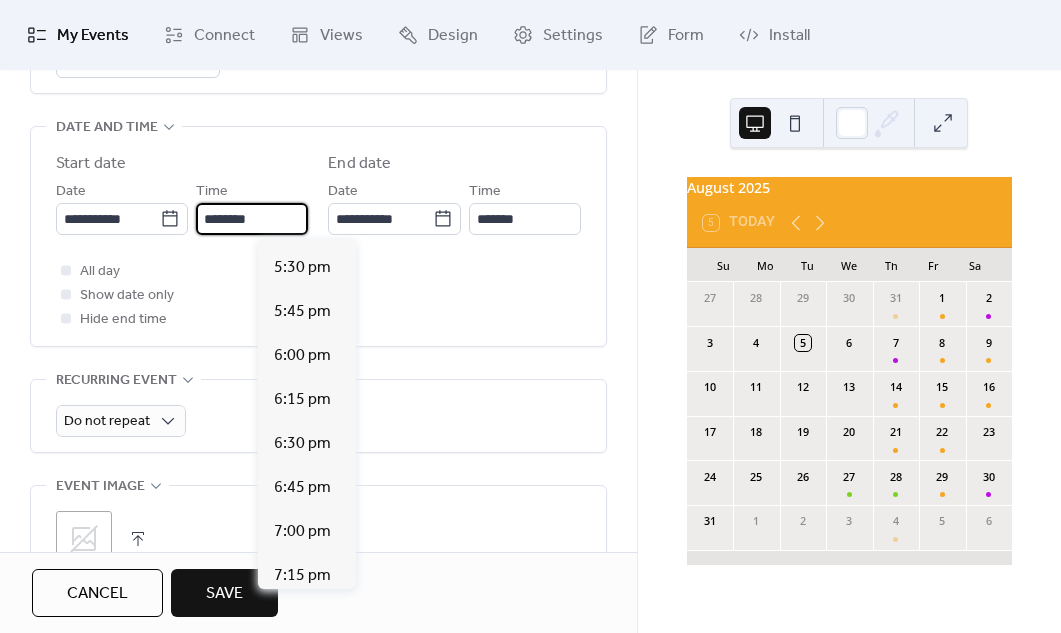 scroll, scrollTop: 3085, scrollLeft: 0, axis: vertical 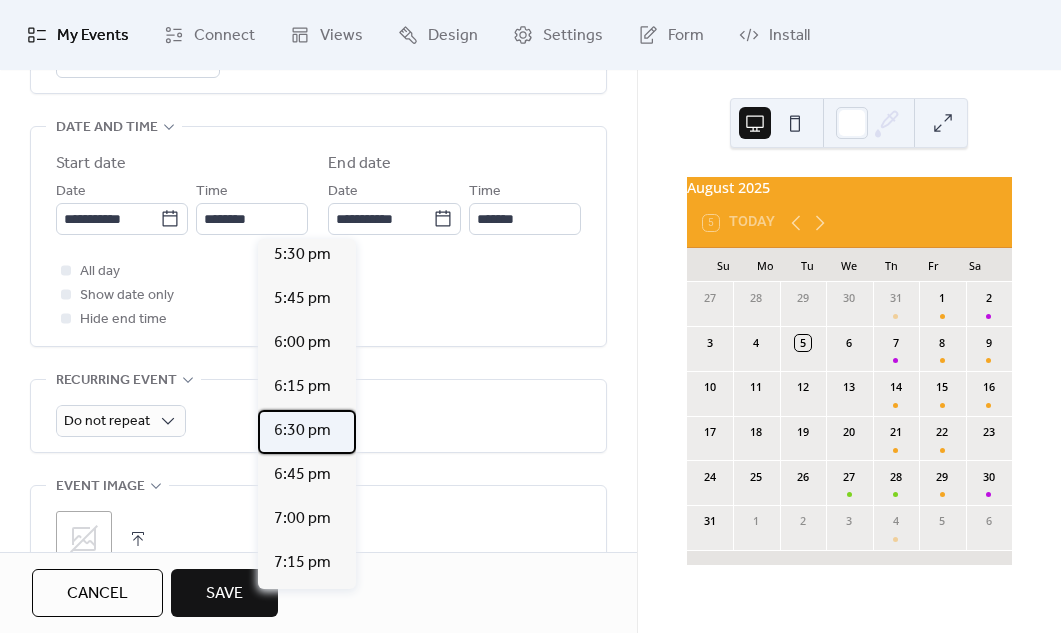 click on "6:30 pm" at bounding box center [302, 431] 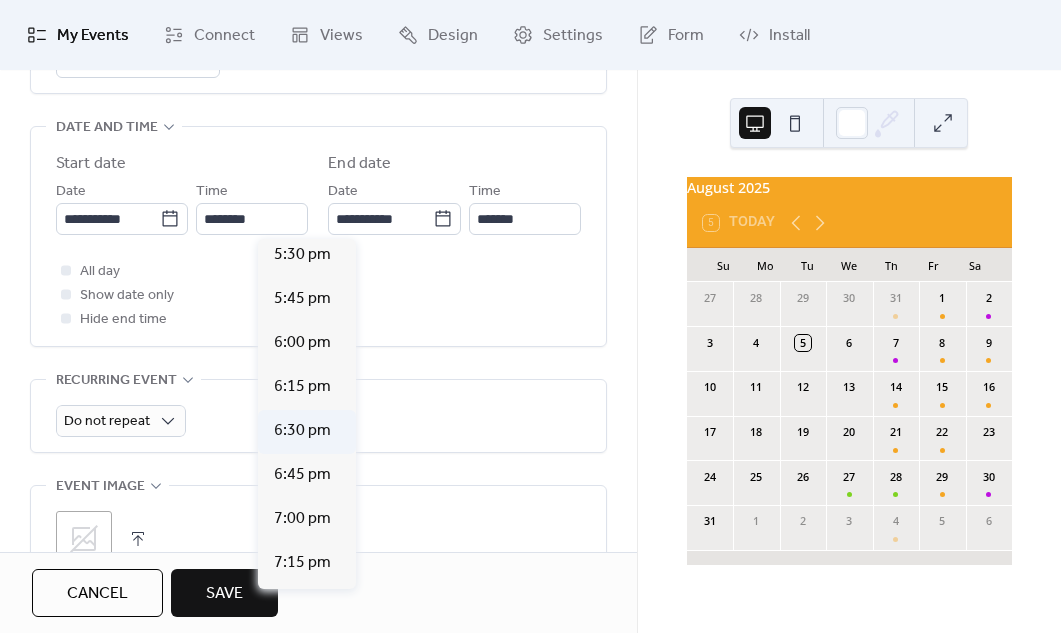 type on "*******" 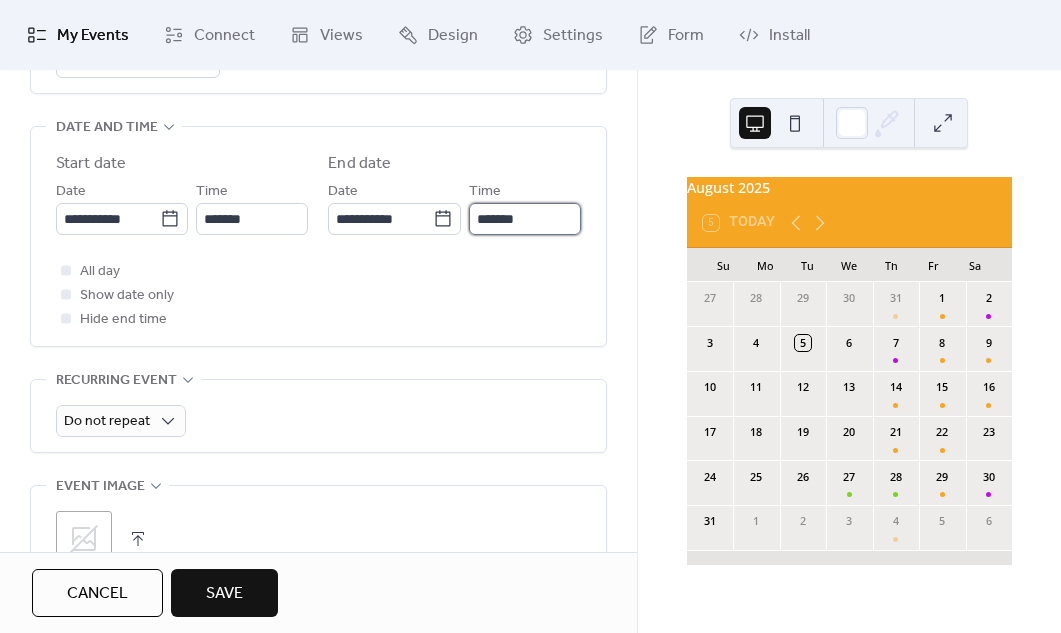 click on "*******" at bounding box center (525, 219) 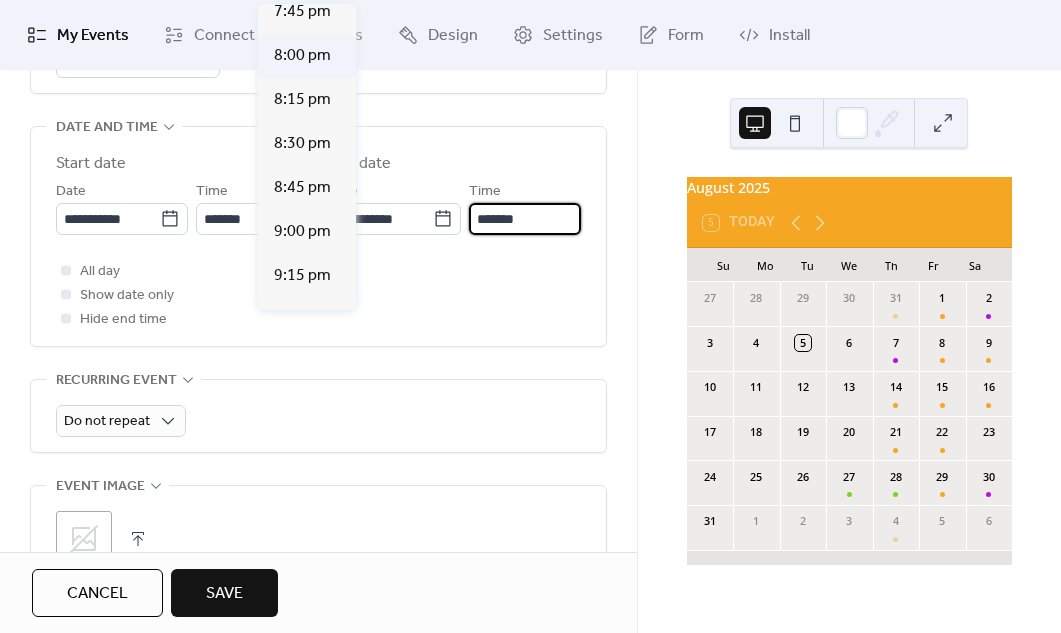 scroll, scrollTop: 191, scrollLeft: 0, axis: vertical 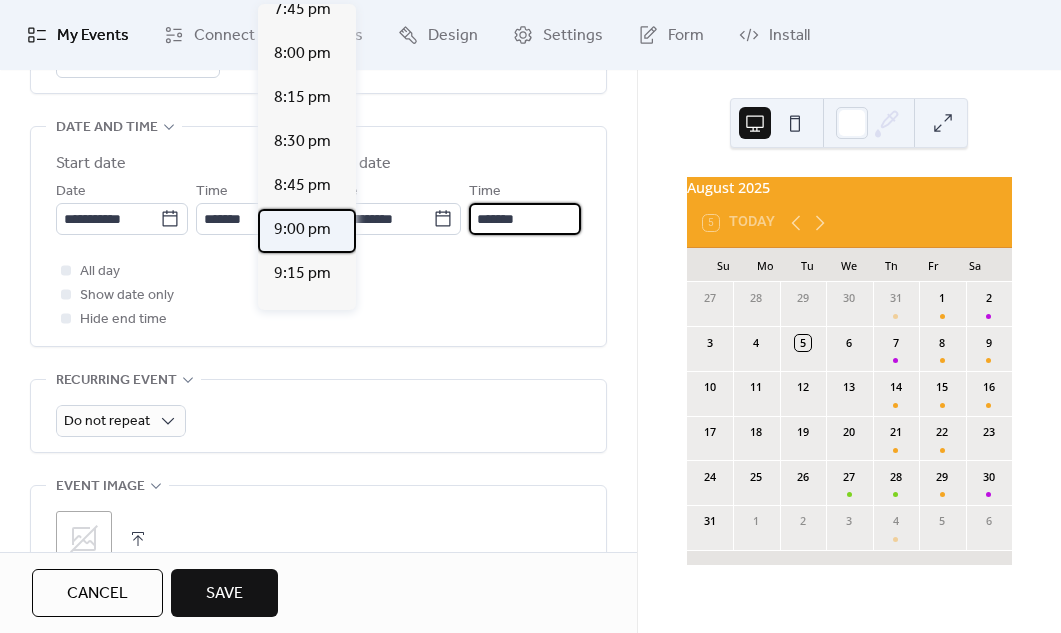 click on "9:00 pm" at bounding box center [302, 230] 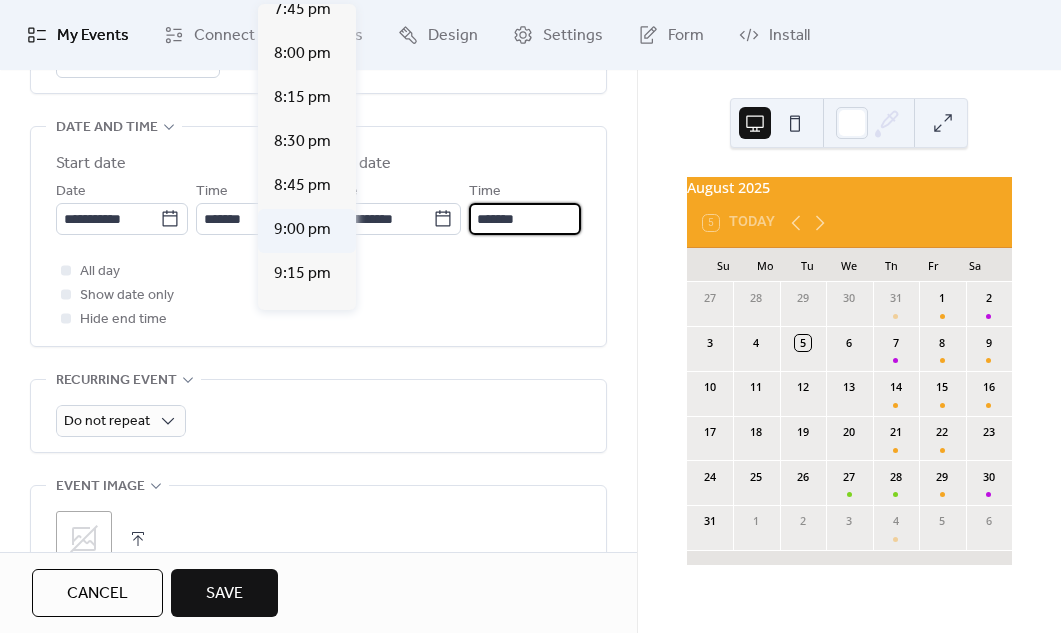 type on "*******" 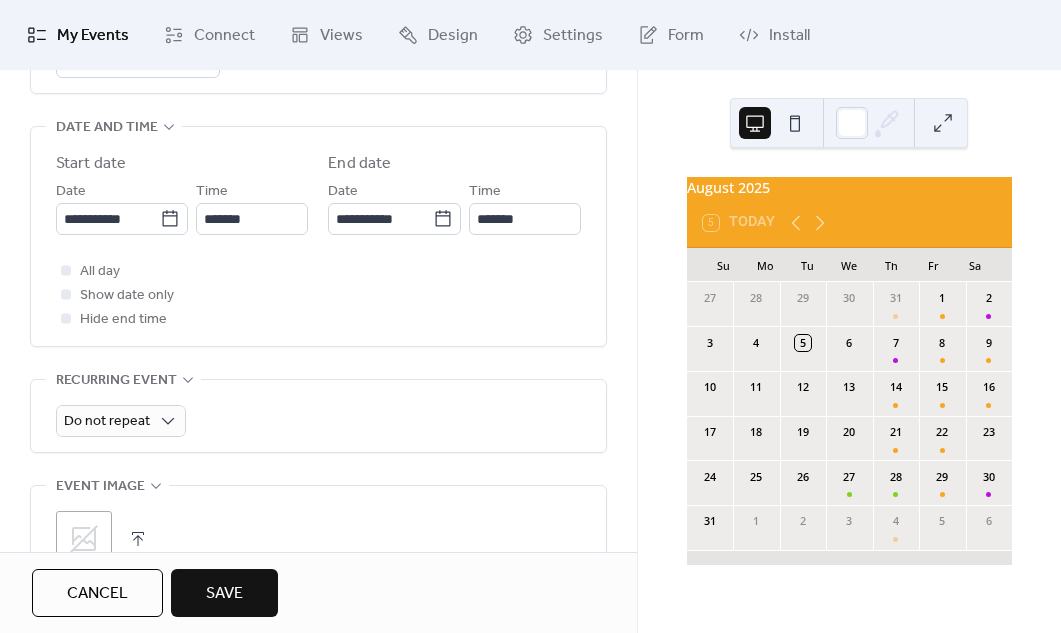 click on "**********" at bounding box center [318, 271] 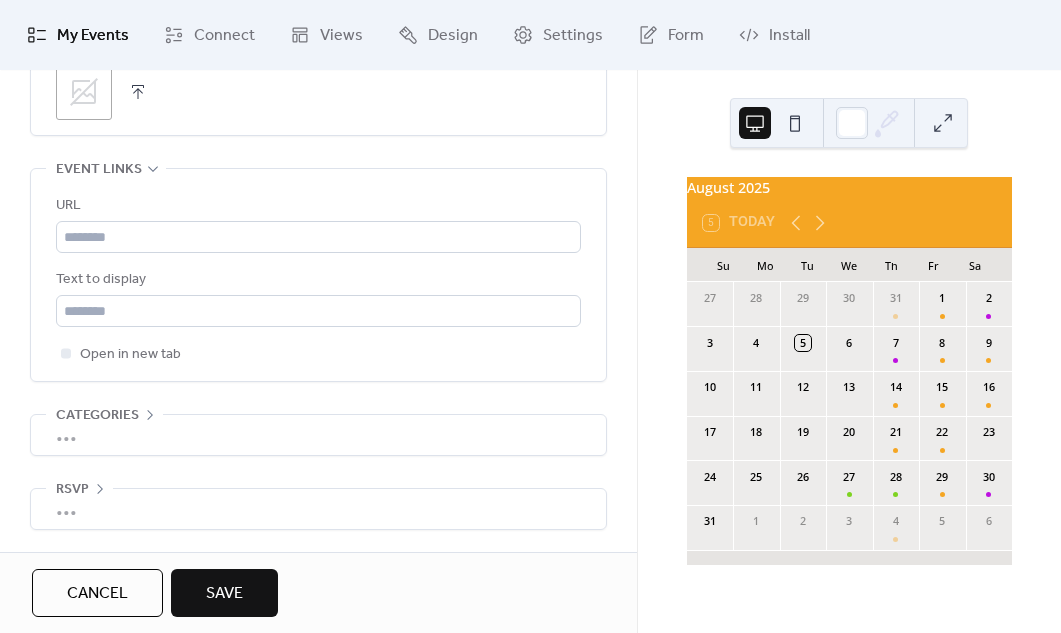 scroll, scrollTop: 1193, scrollLeft: 0, axis: vertical 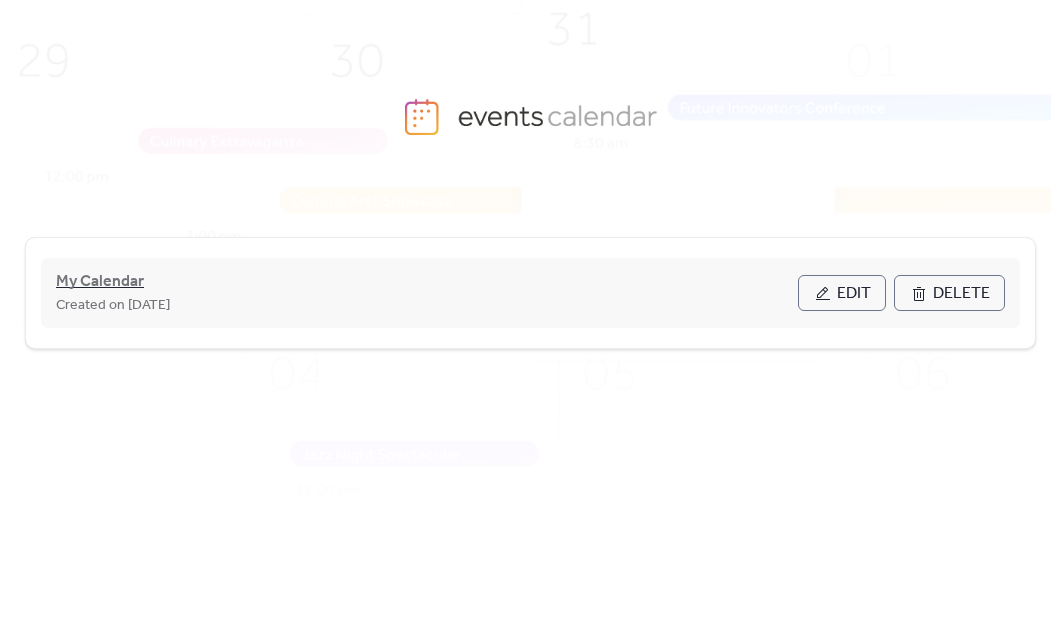 click on "My Calendar" at bounding box center (100, 282) 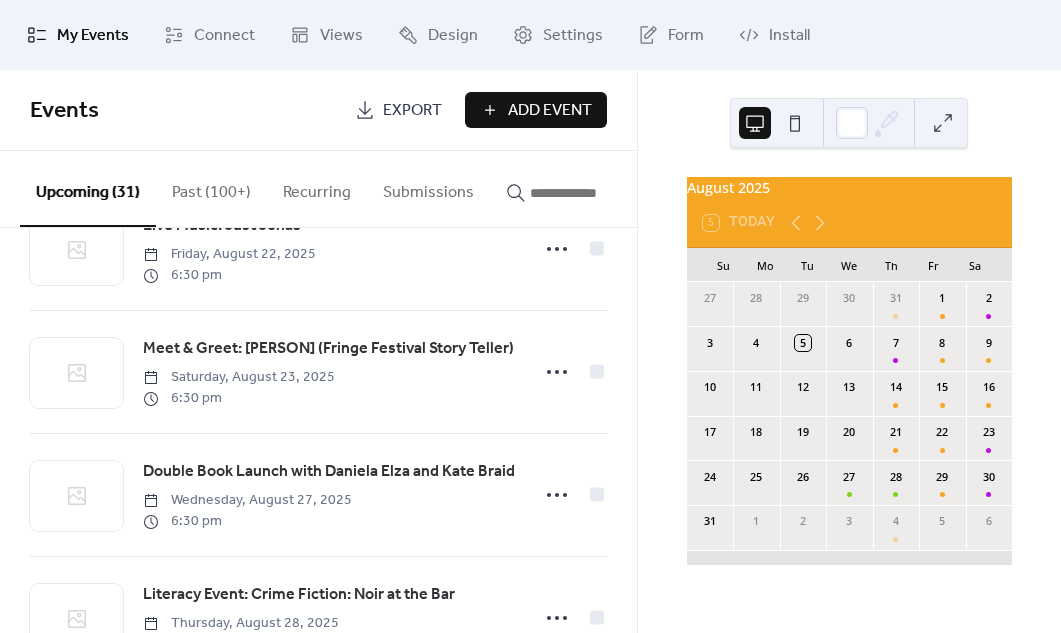 scroll, scrollTop: 0, scrollLeft: 0, axis: both 